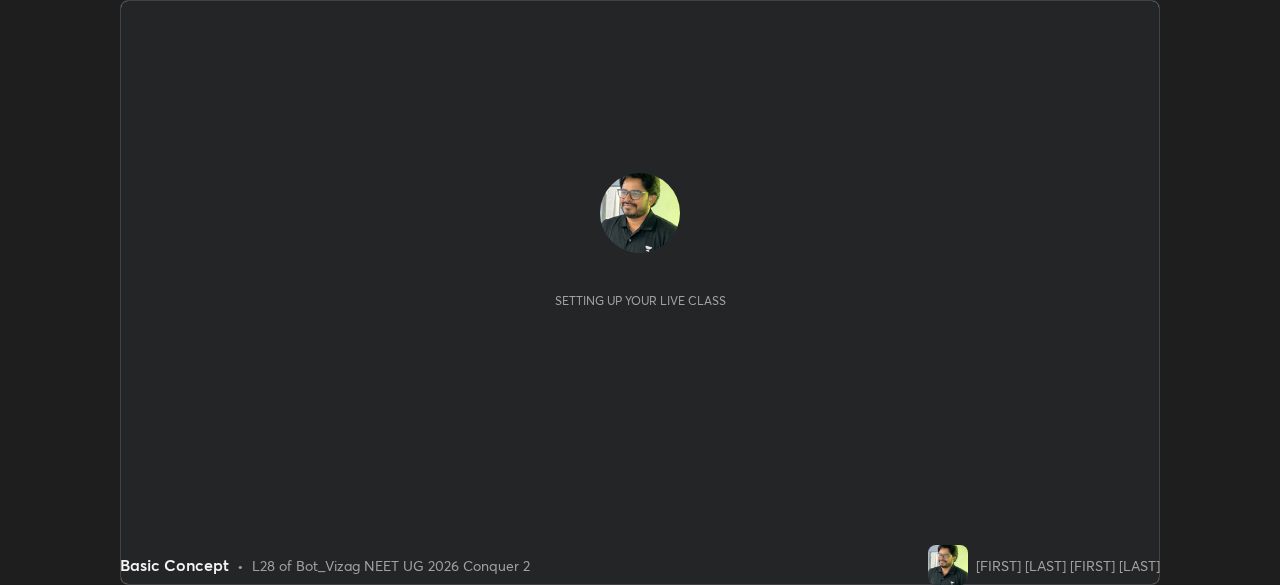 scroll, scrollTop: 0, scrollLeft: 0, axis: both 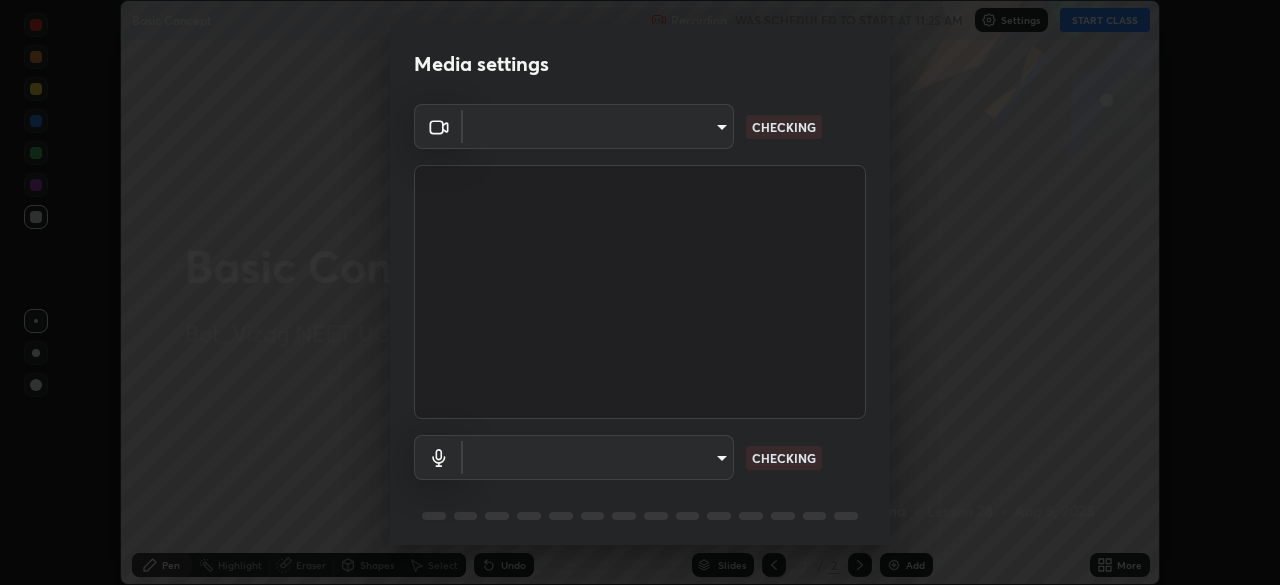 type on "e22b31622504561304a1b81eff57d23c6261876020de6d080eb4e3537e1d0af1" 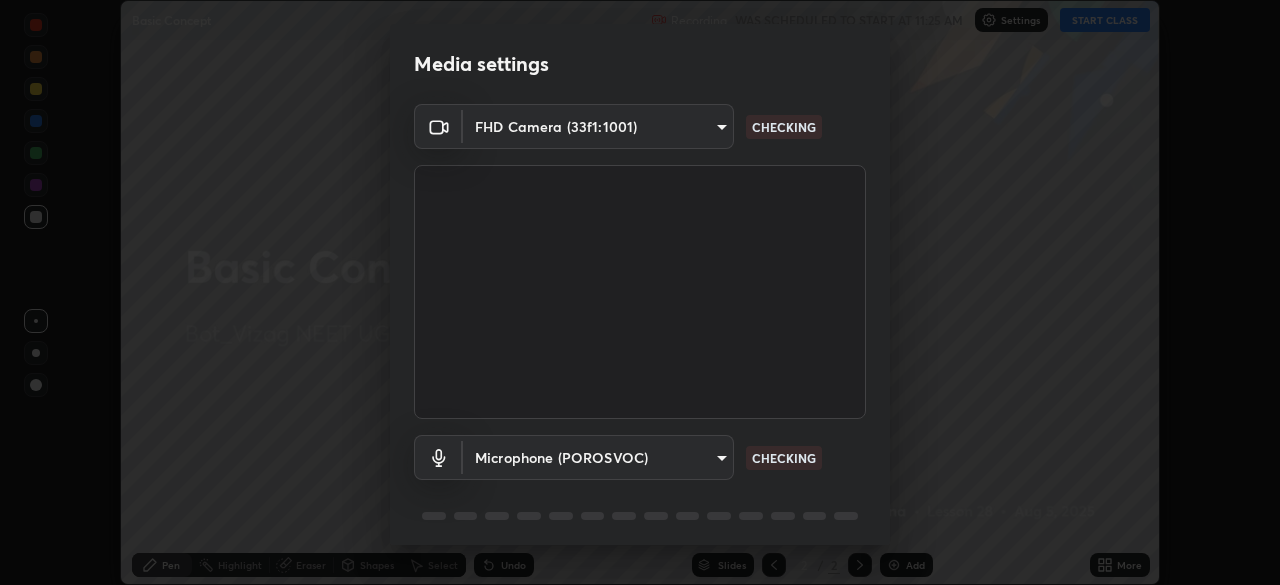 click on "Erase all Basic Concept Recording WAS SCHEDULED TO START AT  11:25 AM Settings START CLASS Setting up your live class Basic Concept • L28 of Bot_Vizag NEET UG 2026 Conquer 2 [FIRST] [LAST] [FIRST] [LAST] Pen Highlight Eraser Shapes Select Undo Slides 2 / 2 Add More No doubts shared Encourage your learners to ask a doubt for better clarity Report an issue Reason for reporting Buffering Chat not working Audio - Video sync issue Educator video quality low ​ Attach an image Report Media settings FHD Camera (33f1:1001) e22b31622504561304a1b81eff57d23c6261876020de6d080eb4e3537e1d0af1 CHECKING Microphone (POROSVOC) 551c2d2f307b907e34b8dbc6b17afedf0bf3c1cd3f0b85109dcc05a2658a5475 CHECKING 1 / 5 Next" at bounding box center [640, 292] 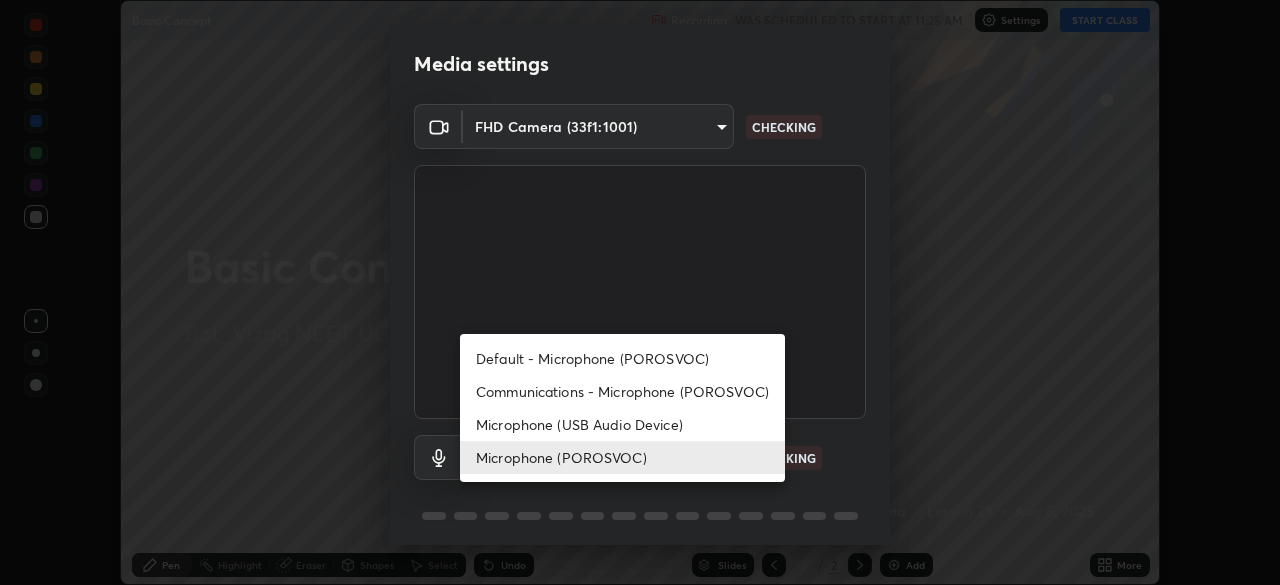 click on "Default - Microphone (POROSVOC)" at bounding box center (622, 358) 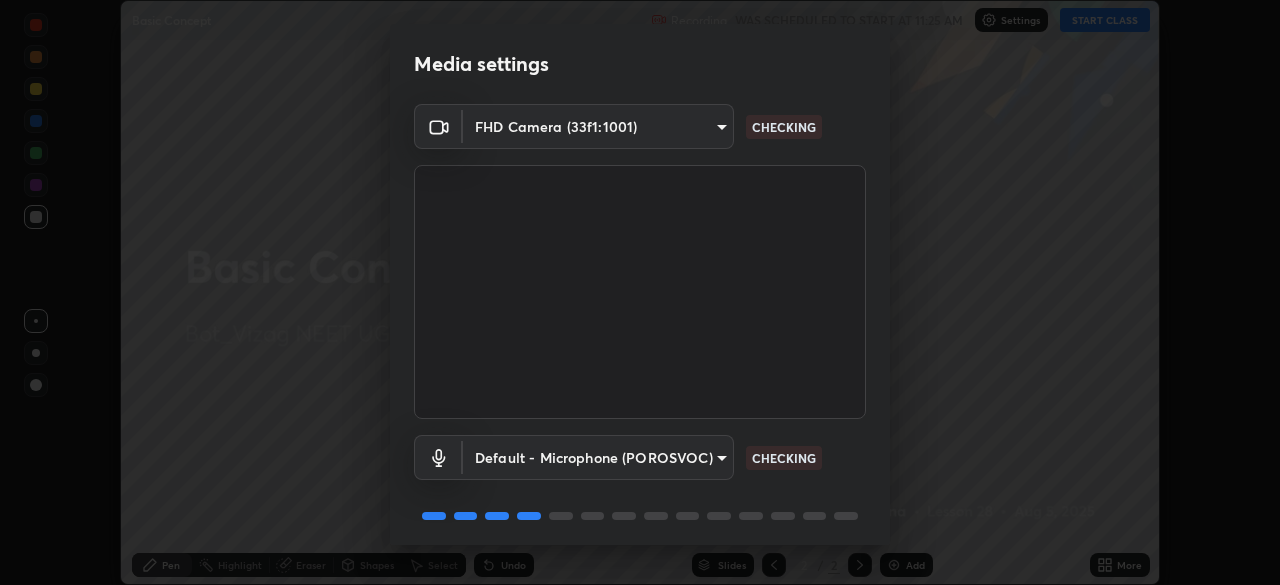 click on "Erase all Basic Concept Recording WAS SCHEDULED TO START AT  11:25 AM Settings START CLASS Setting up your live class Basic Concept • L28 of Bot_Vizag NEET UG 2026 Conquer 2 [FIRST] [LAST] [FIRST] [LAST] Pen Highlight Eraser Shapes Select Undo Slides 2 / 2 Add More No doubts shared Encourage your learners to ask a doubt for better clarity Report an issue Reason for reporting Buffering Chat not working Audio - Video sync issue Educator video quality low ​ Attach an image Report Media settings FHD Camera (33f1:1001) e22b31622504561304a1b81eff57d23c6261876020de6d080eb4e3537e1d0af1 CHECKING Default - Microphone (POROSVOC) default CHECKING 1 / 5 Next" at bounding box center (640, 292) 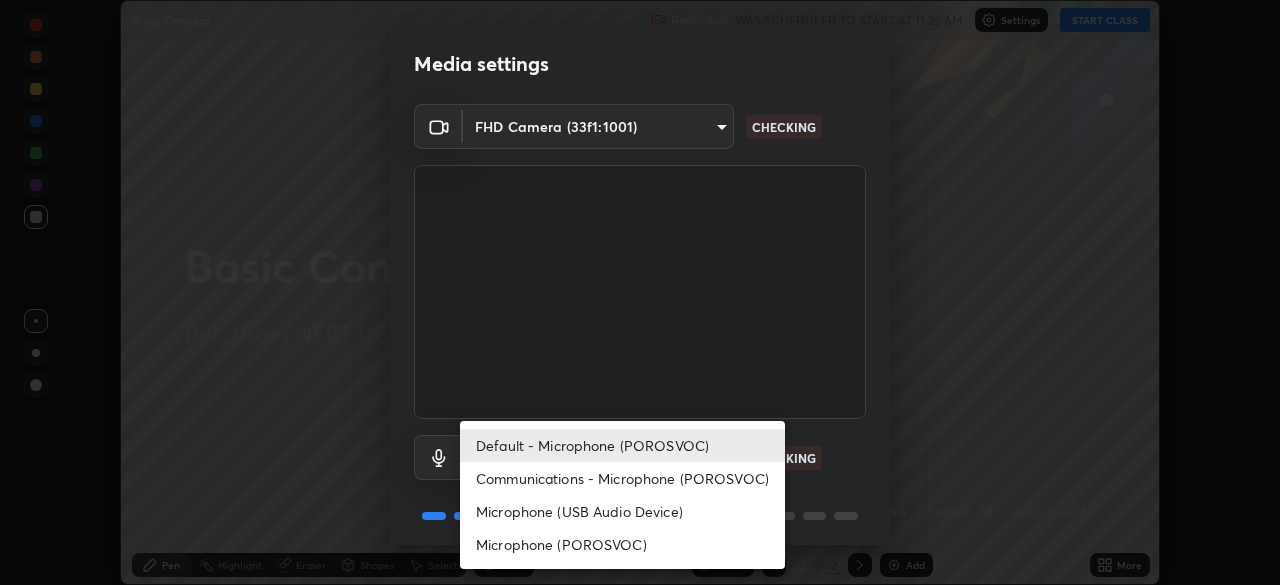 click on "Microphone (POROSVOC)" at bounding box center [622, 544] 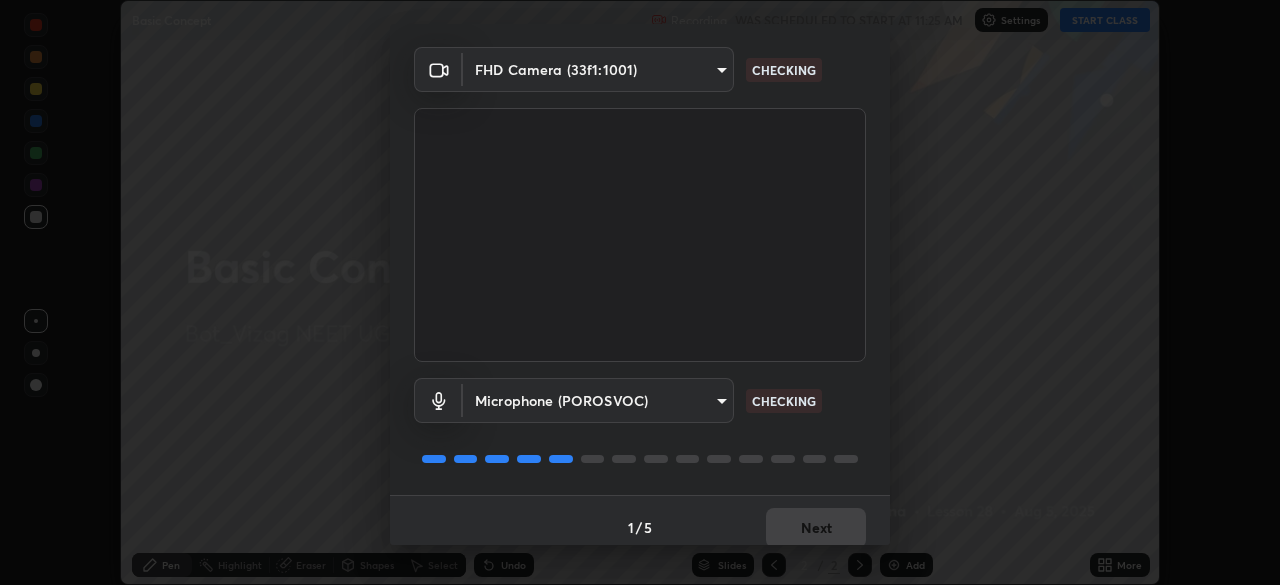 scroll, scrollTop: 71, scrollLeft: 0, axis: vertical 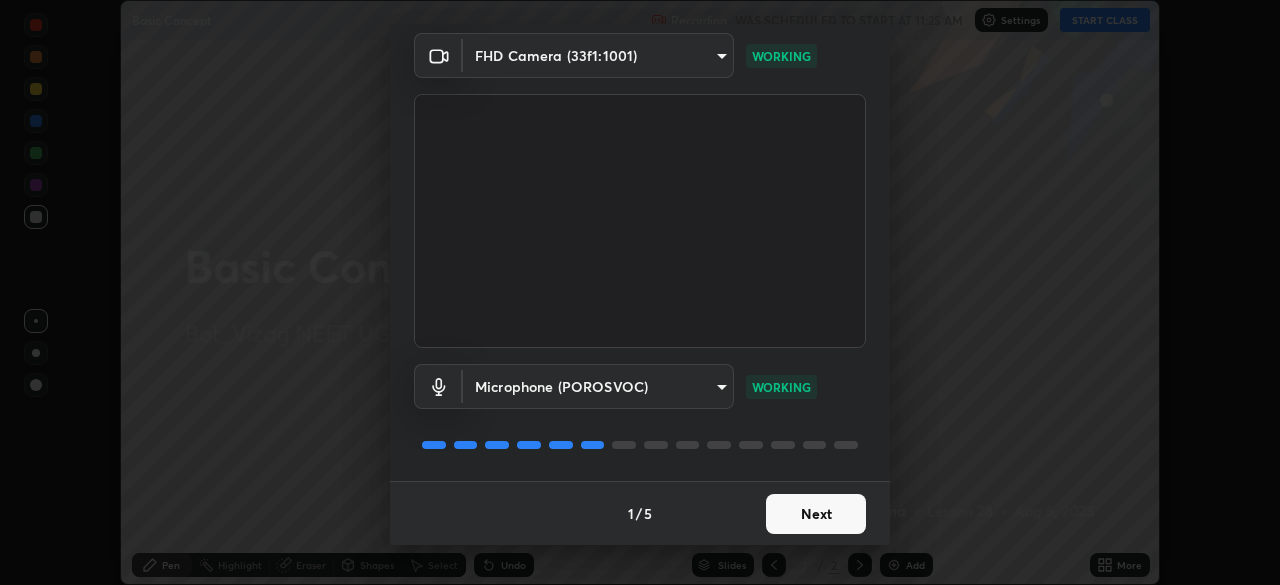 click on "Next" at bounding box center (816, 514) 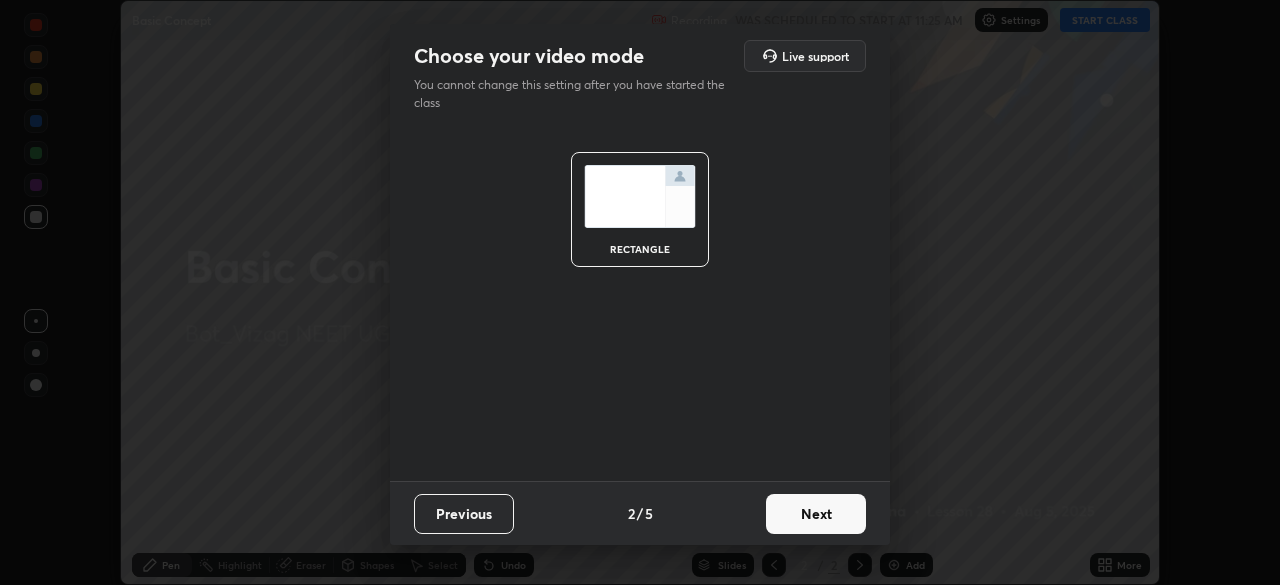 scroll, scrollTop: 0, scrollLeft: 0, axis: both 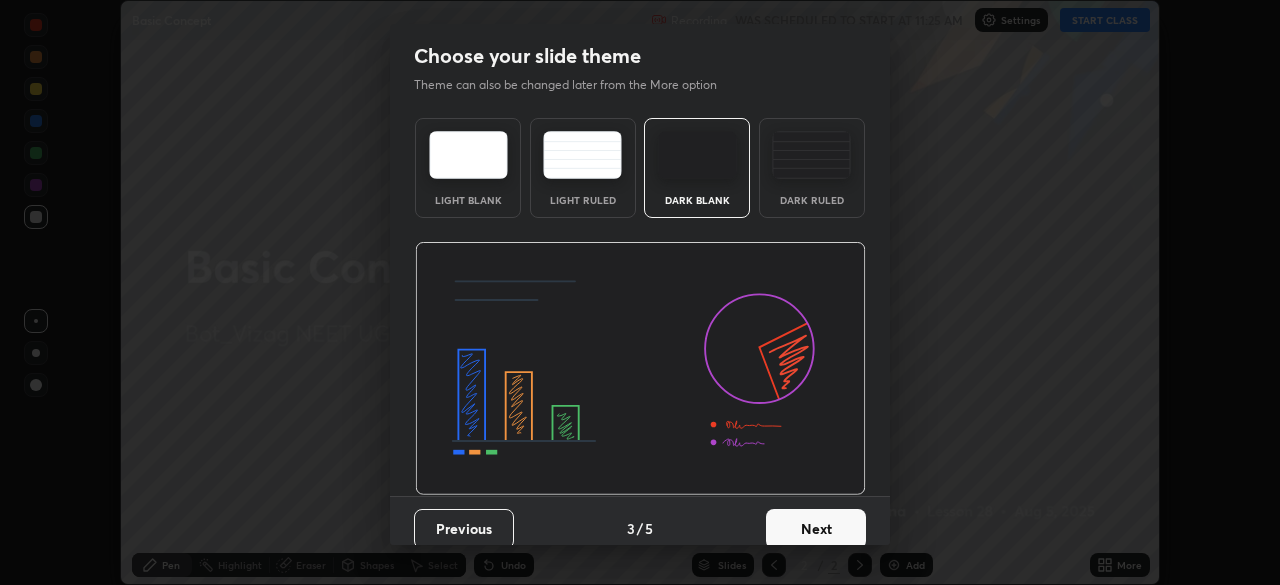 click on "Next" at bounding box center [816, 529] 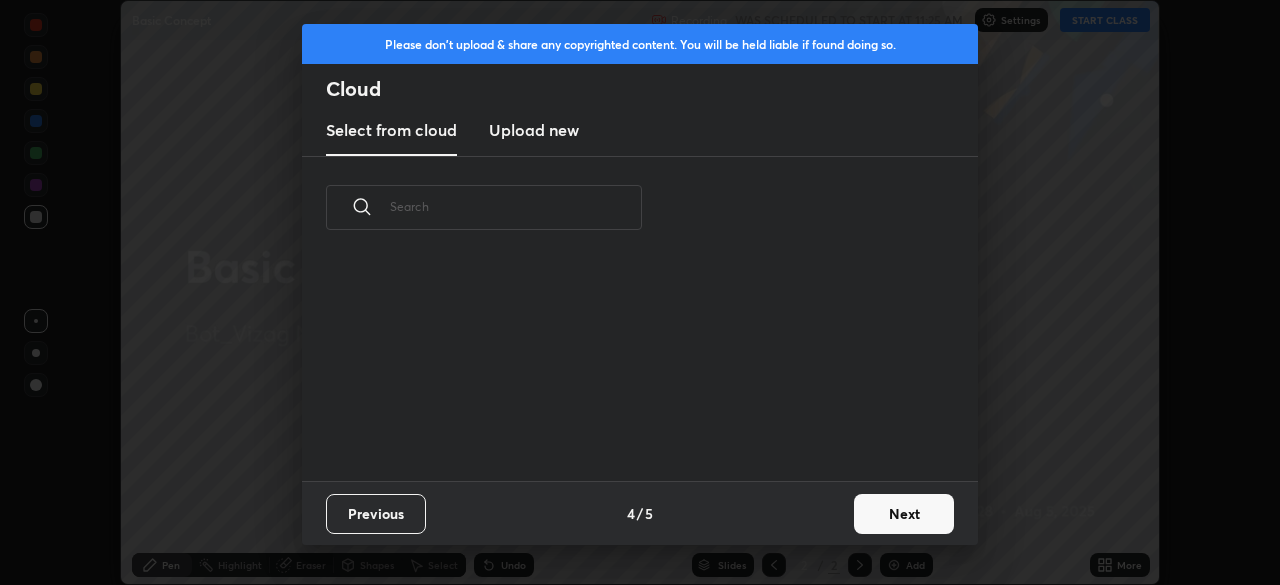 scroll, scrollTop: 7, scrollLeft: 11, axis: both 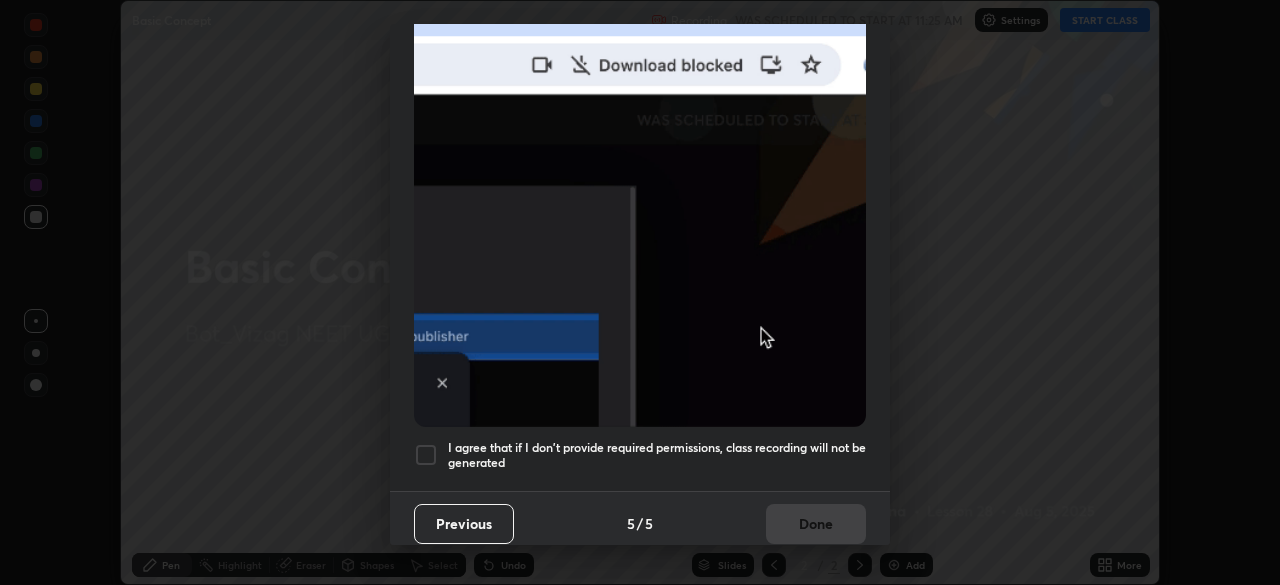 click at bounding box center (426, 455) 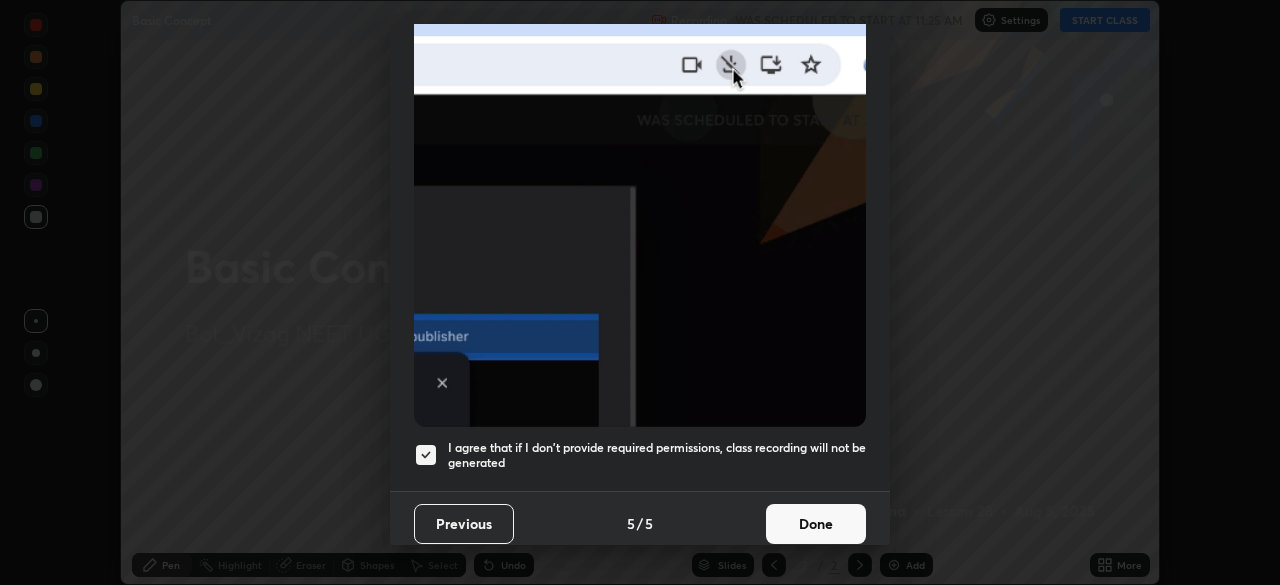 click on "Done" at bounding box center [816, 524] 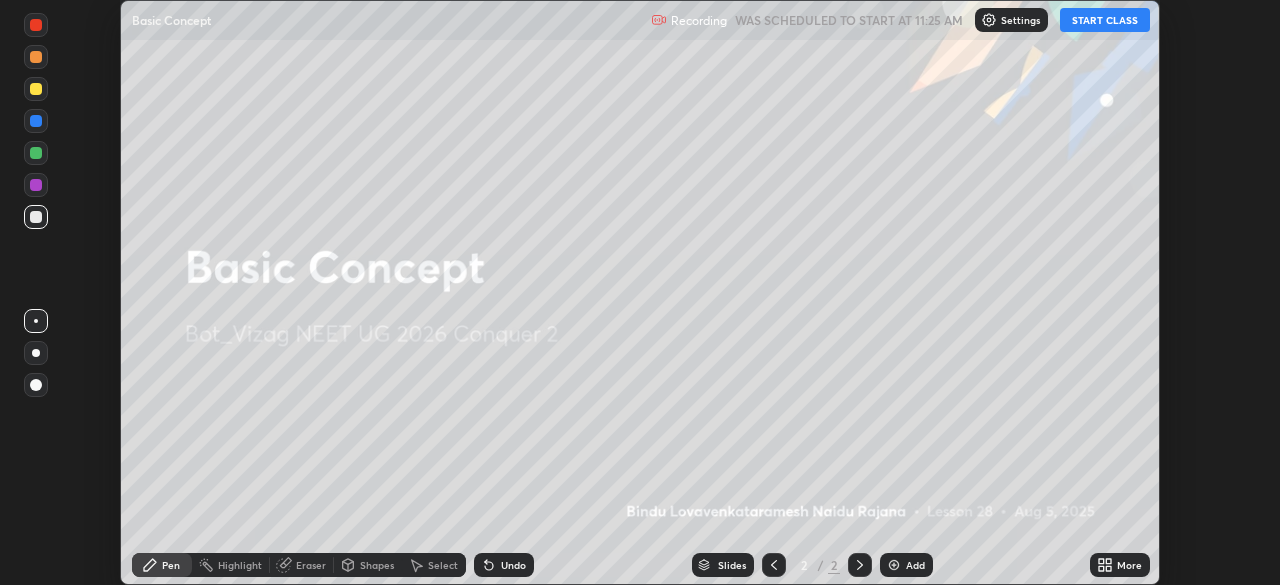 click on "START CLASS" at bounding box center [1105, 20] 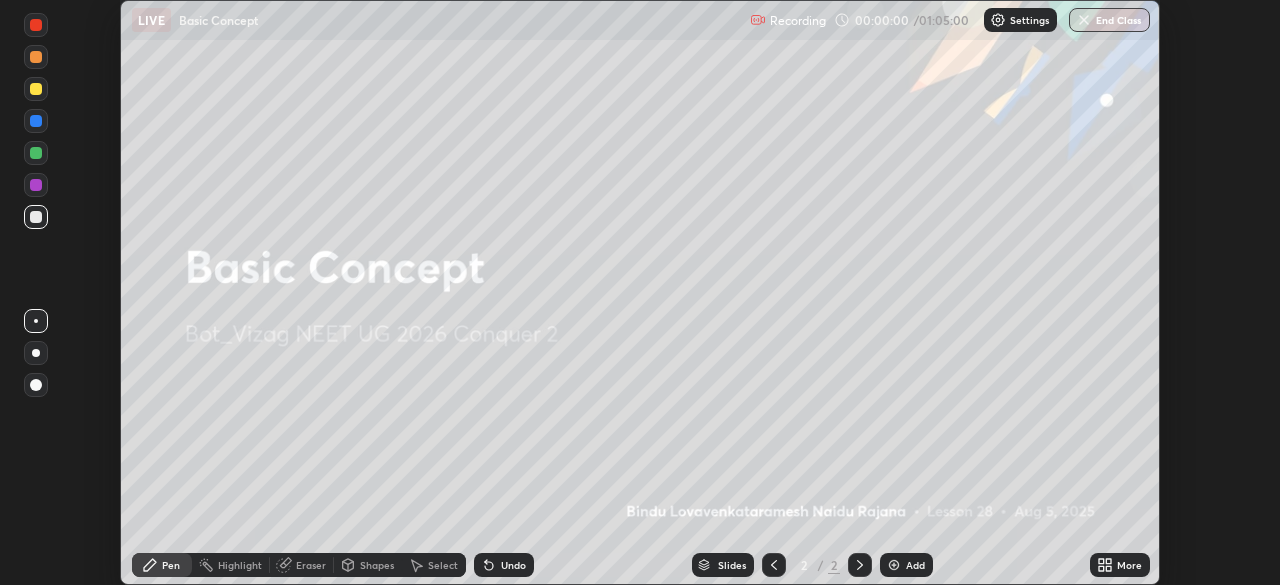 click 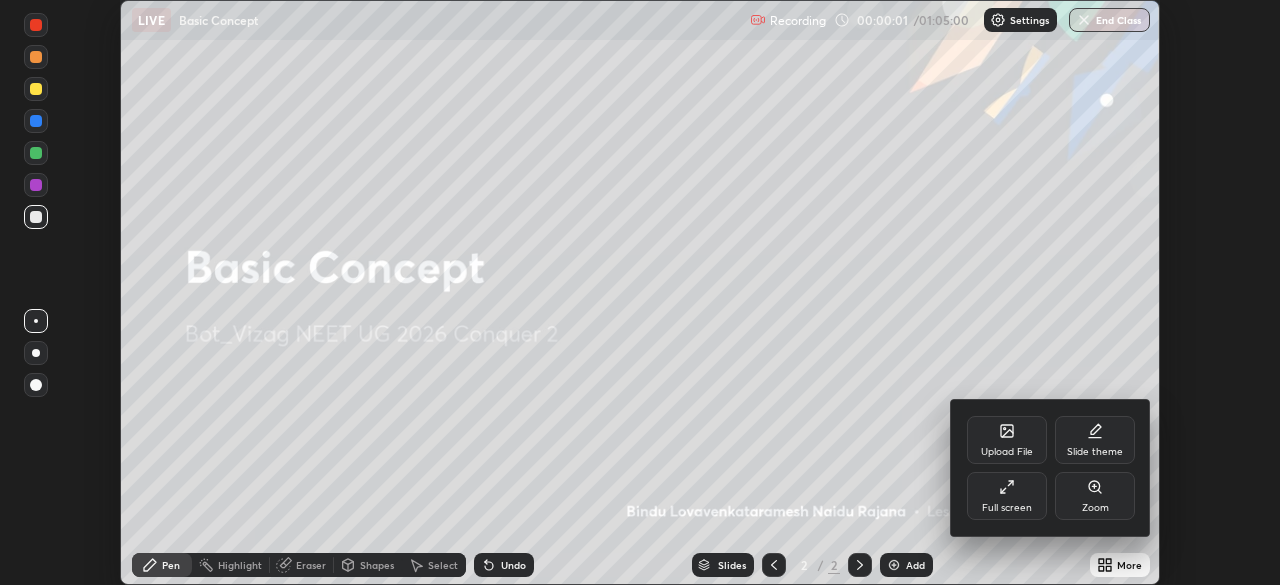 click on "Full screen" at bounding box center (1007, 496) 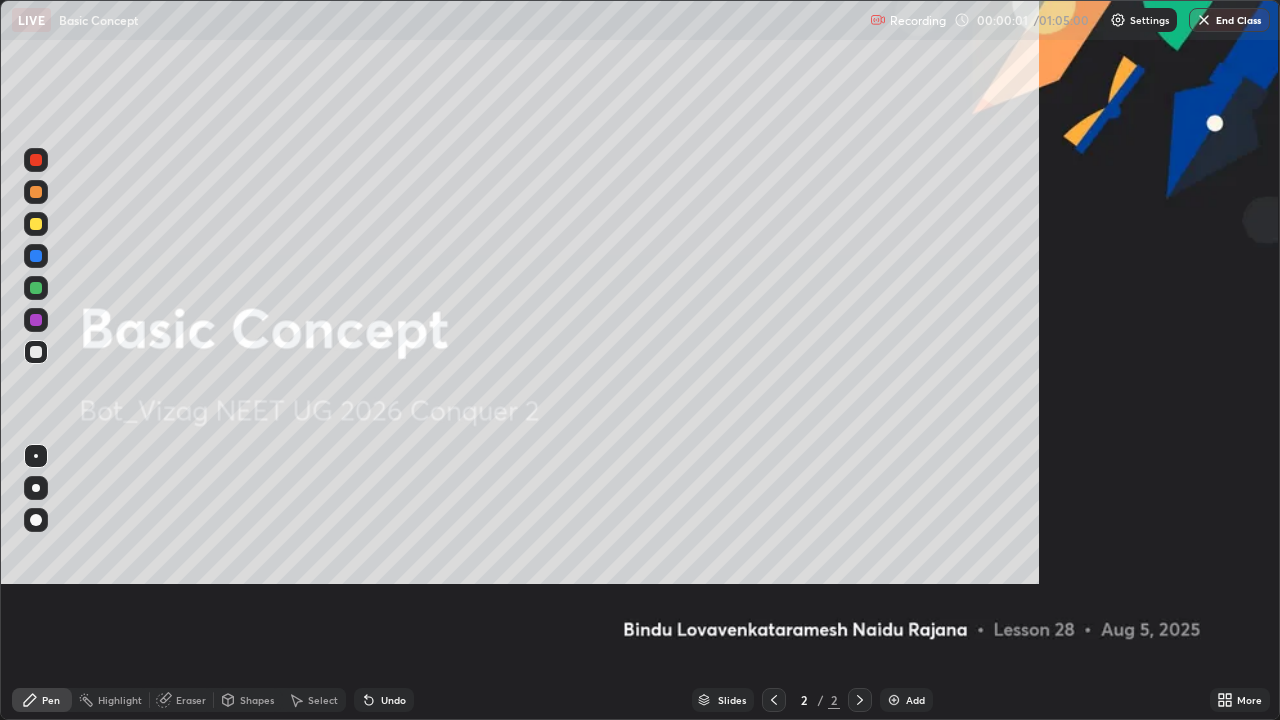 scroll, scrollTop: 99280, scrollLeft: 98720, axis: both 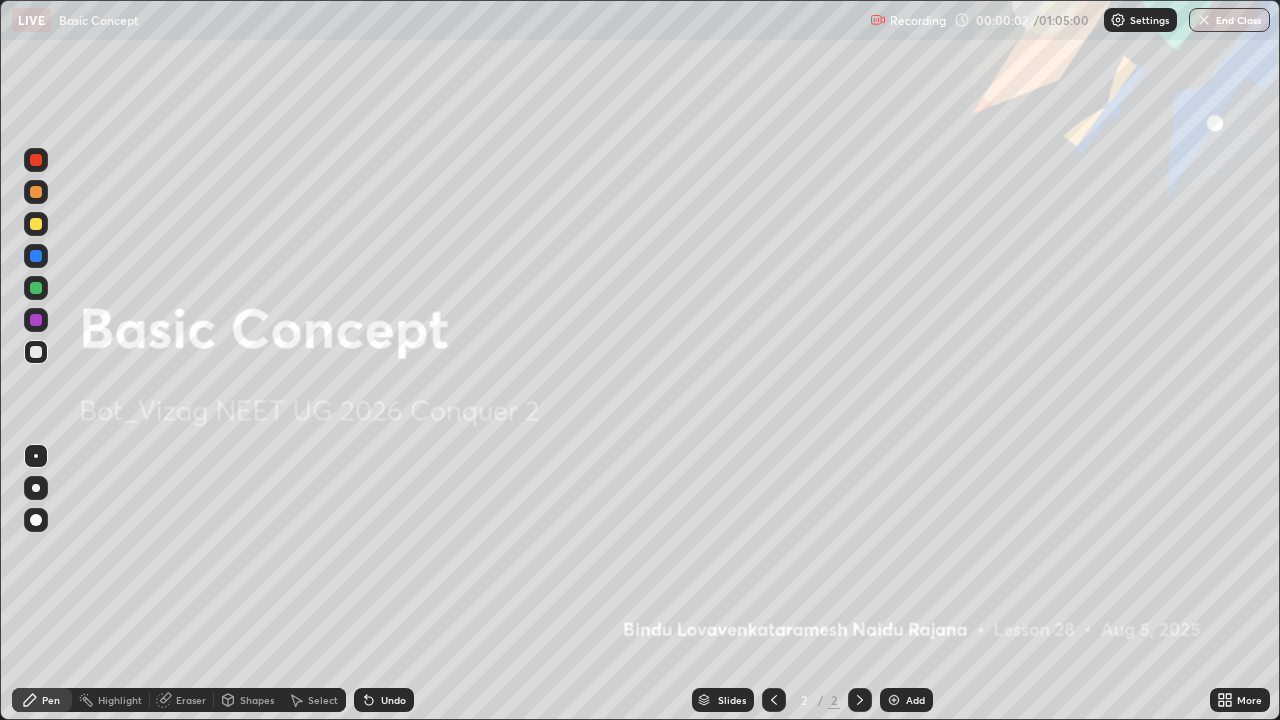 click on "Add" at bounding box center (906, 700) 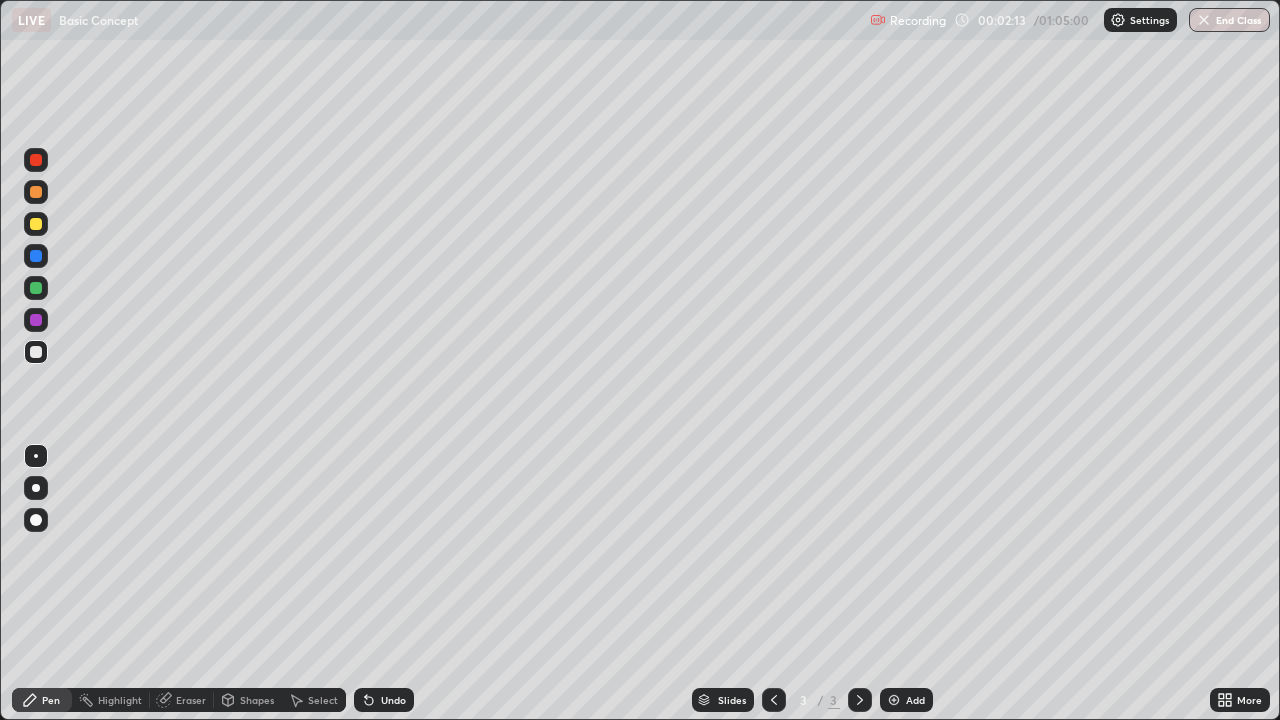 click at bounding box center [36, 224] 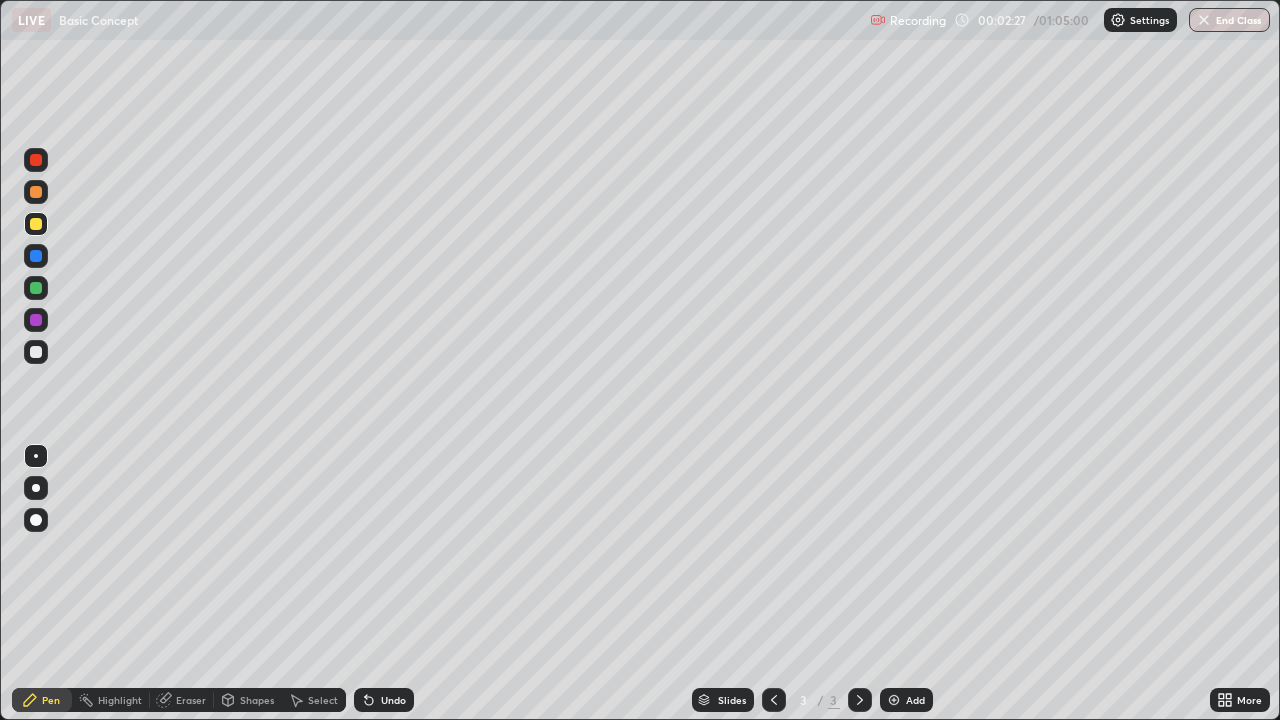 click at bounding box center (36, 352) 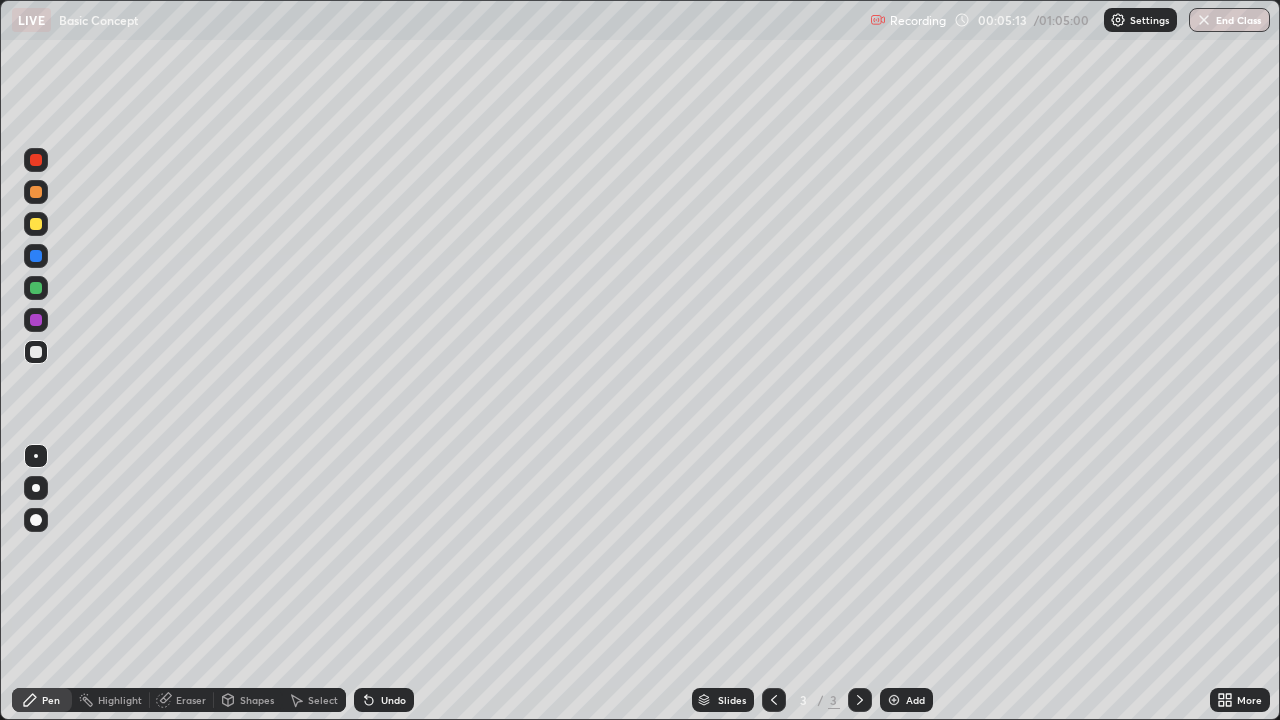 click on "Eraser" at bounding box center (191, 700) 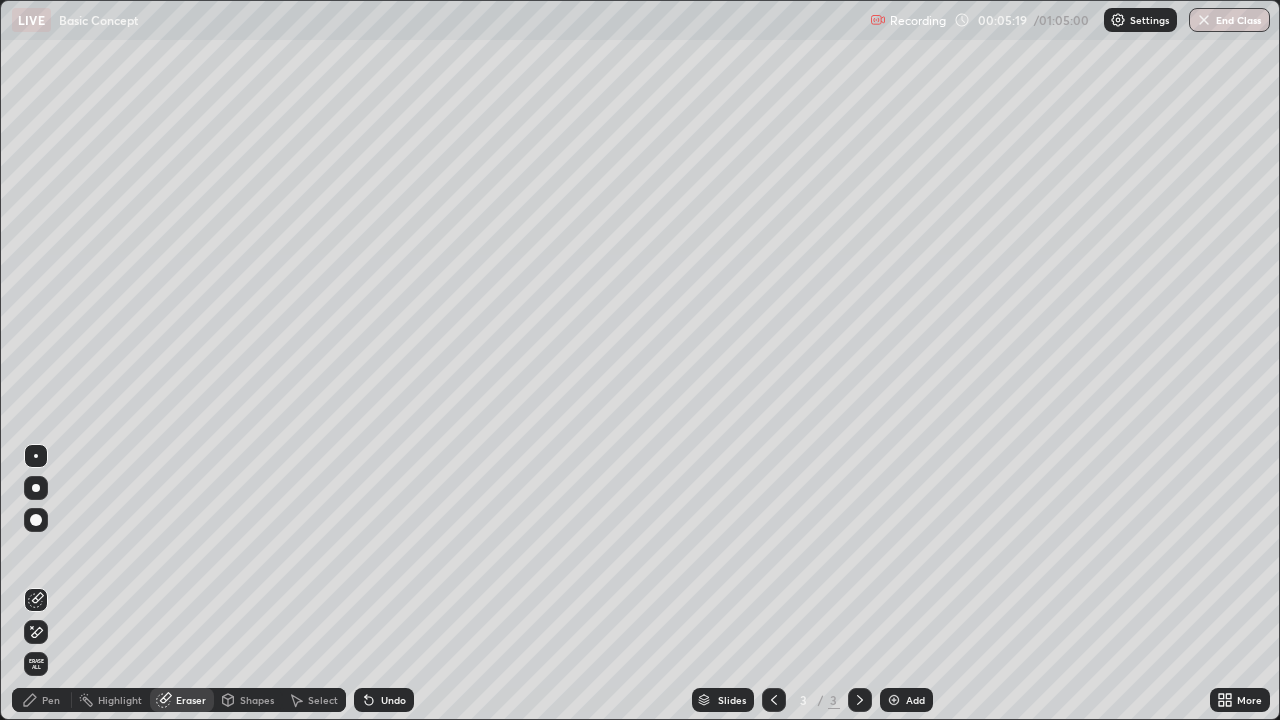 click on "Pen" at bounding box center (51, 700) 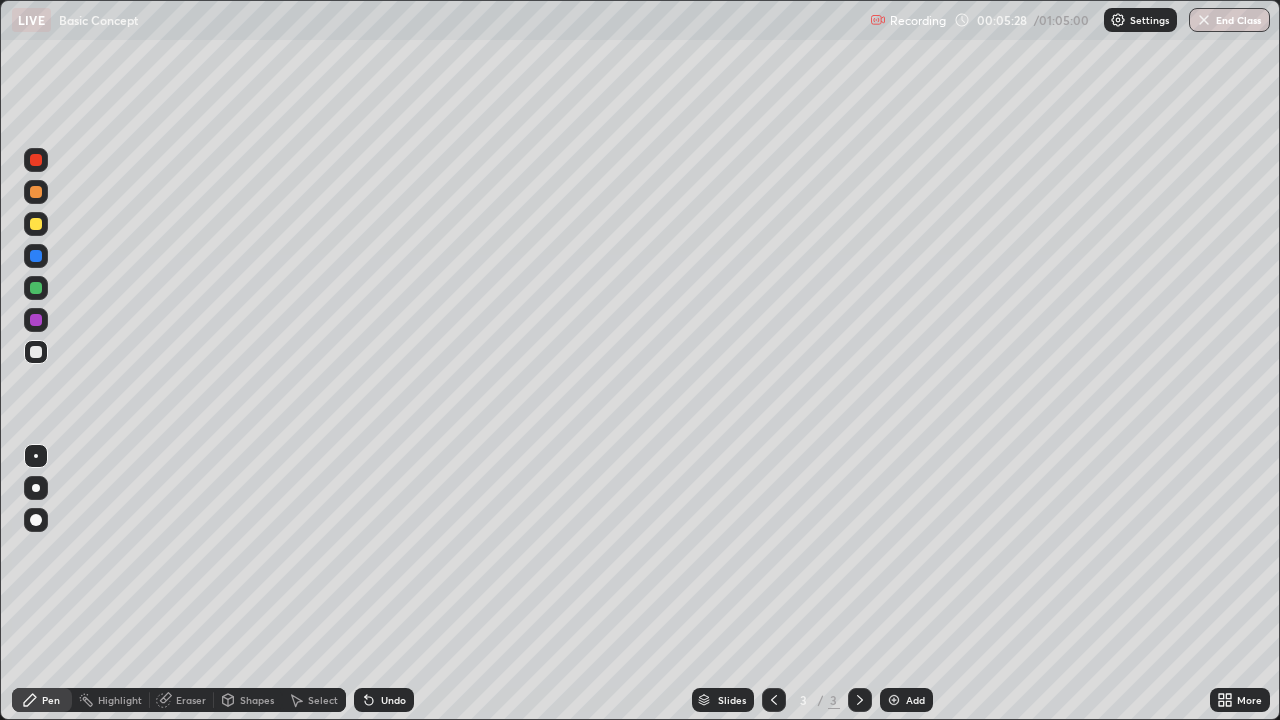 click at bounding box center (36, 288) 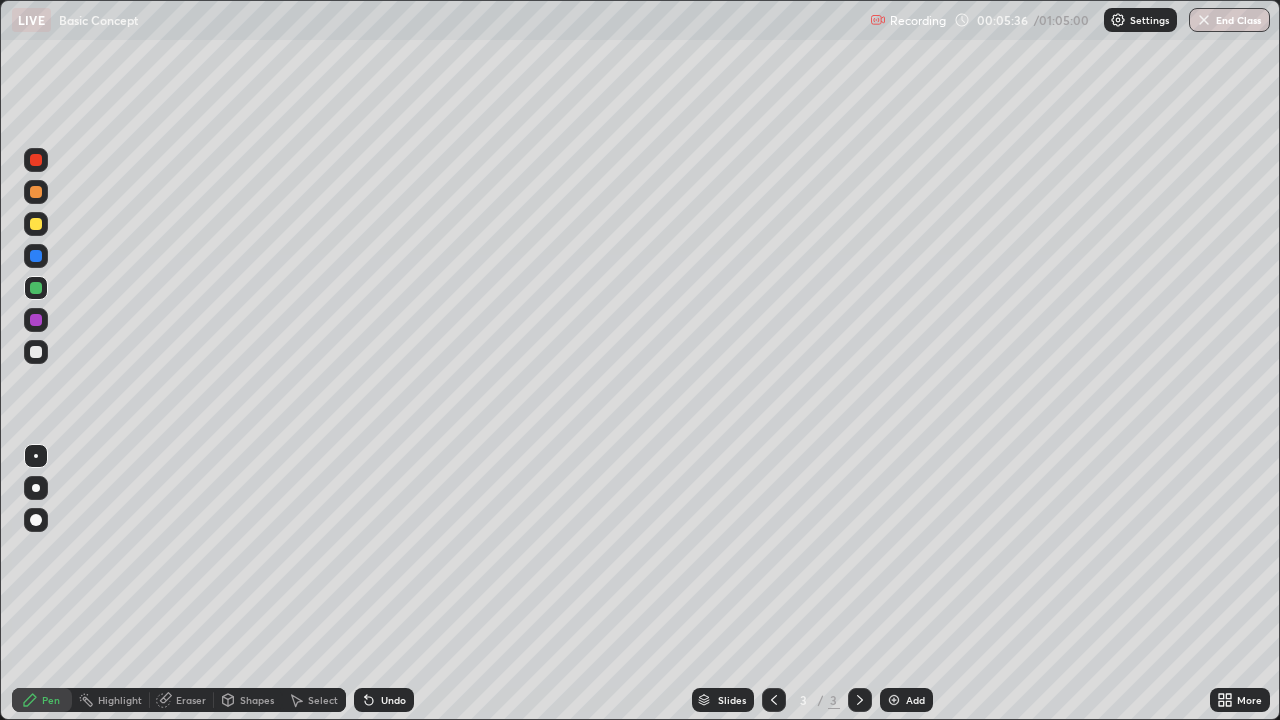 click at bounding box center (36, 352) 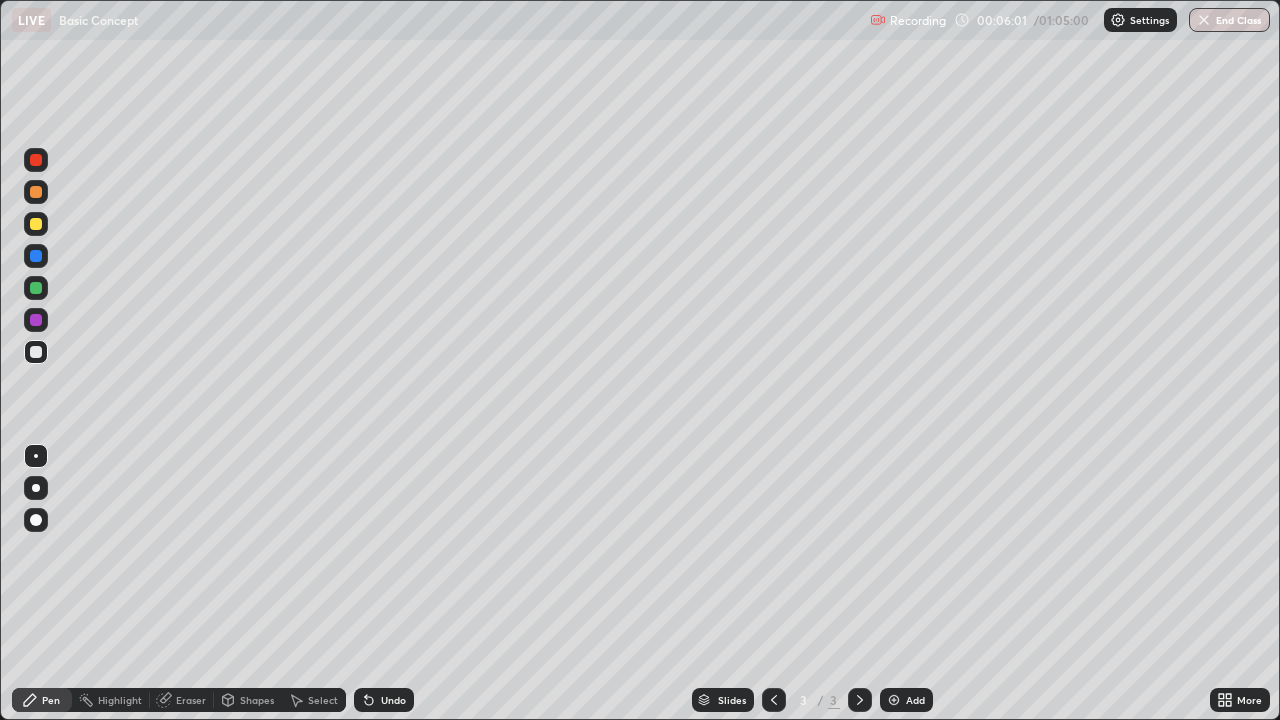 click at bounding box center [36, 288] 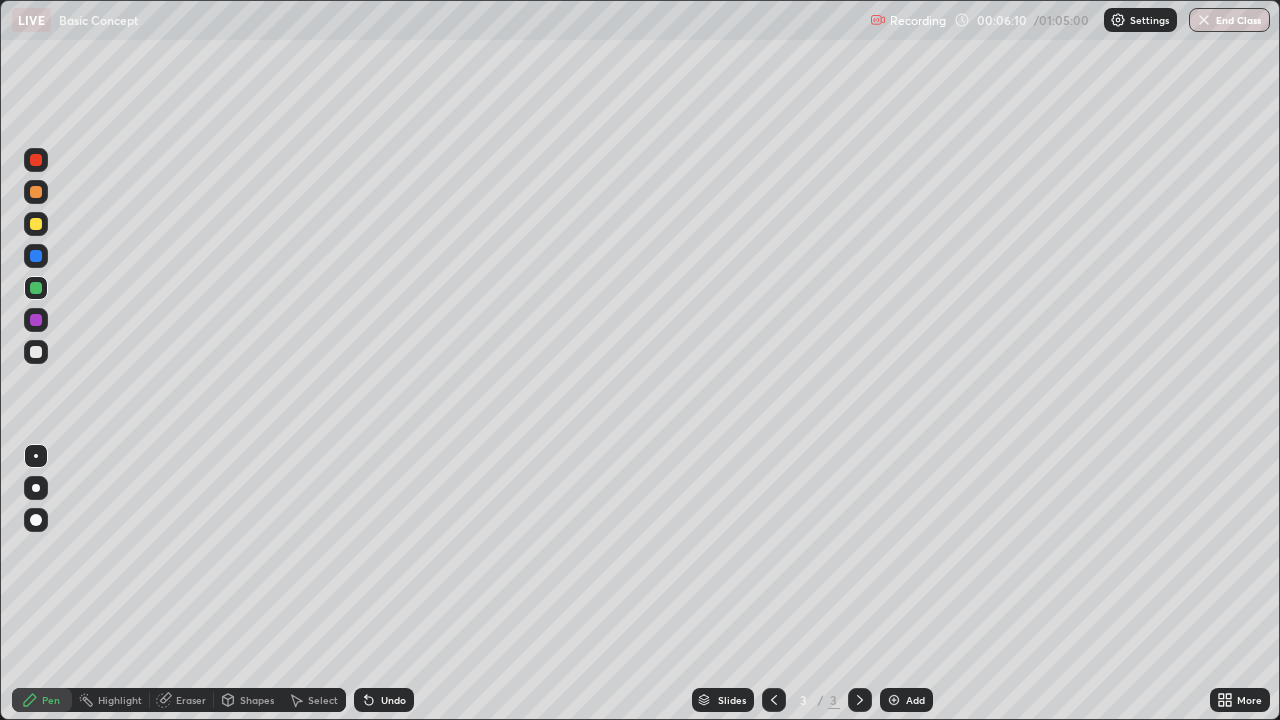 click at bounding box center (36, 352) 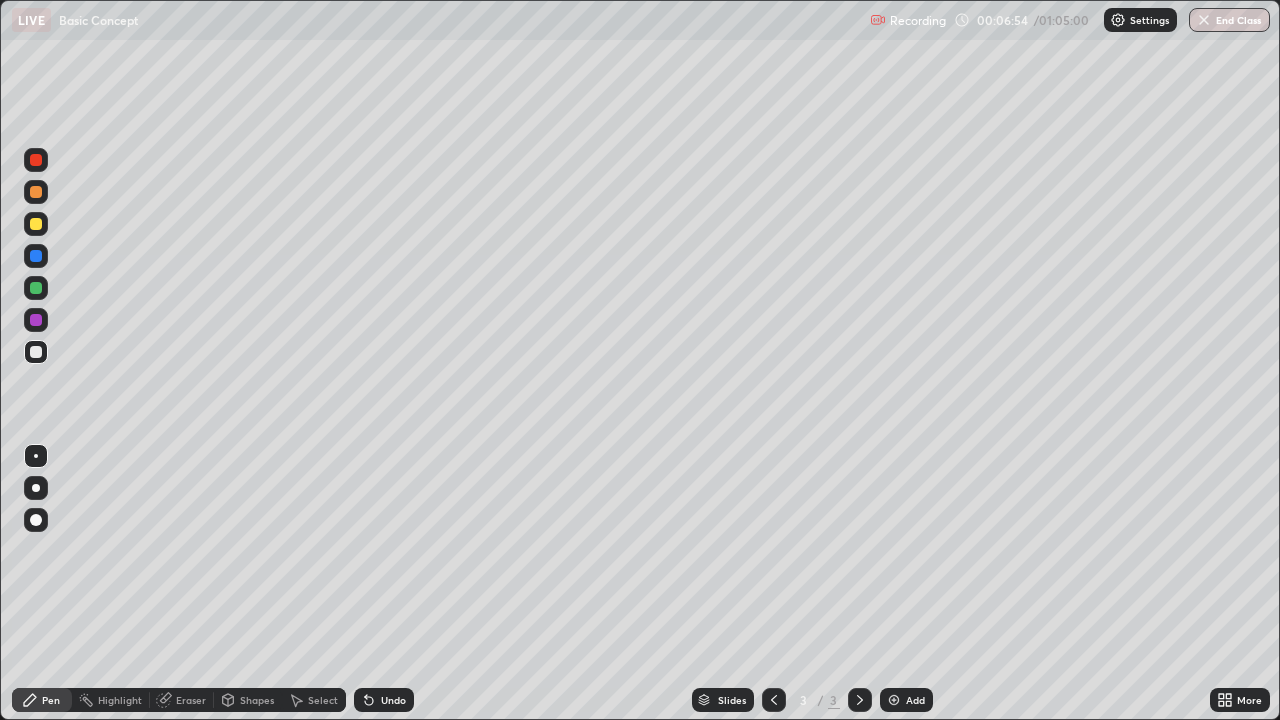 click at bounding box center [36, 288] 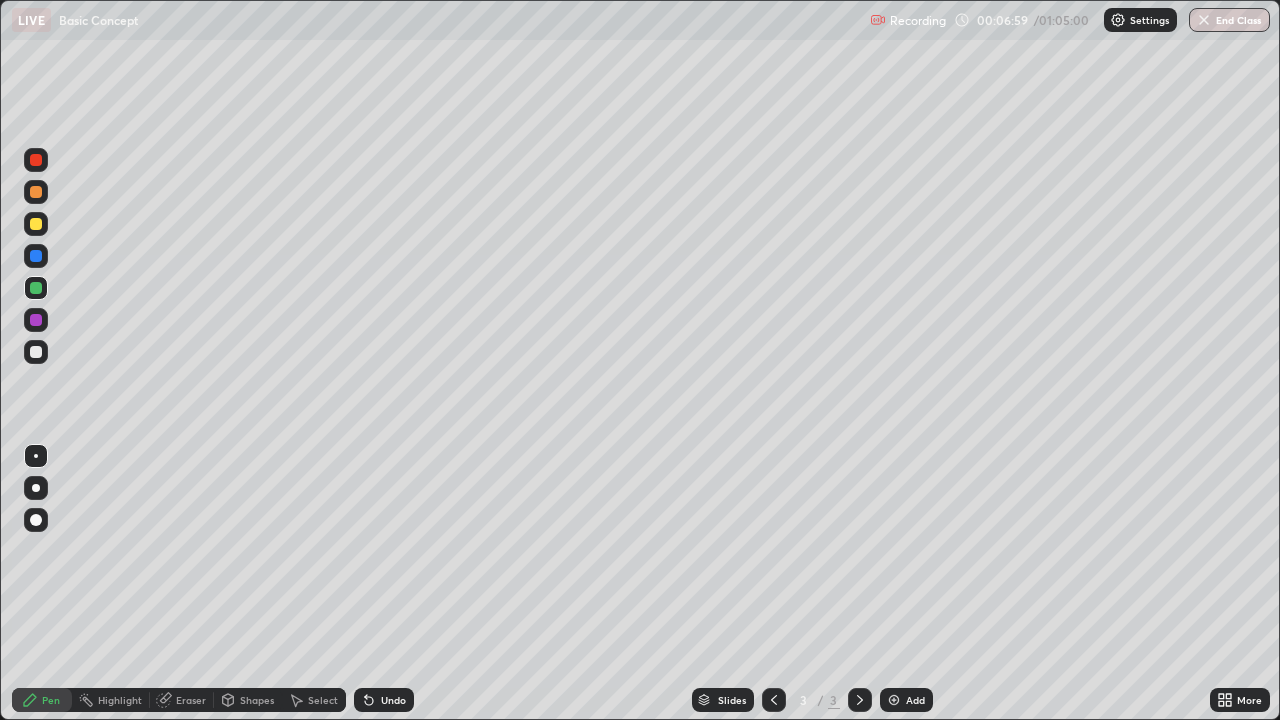 click at bounding box center [36, 352] 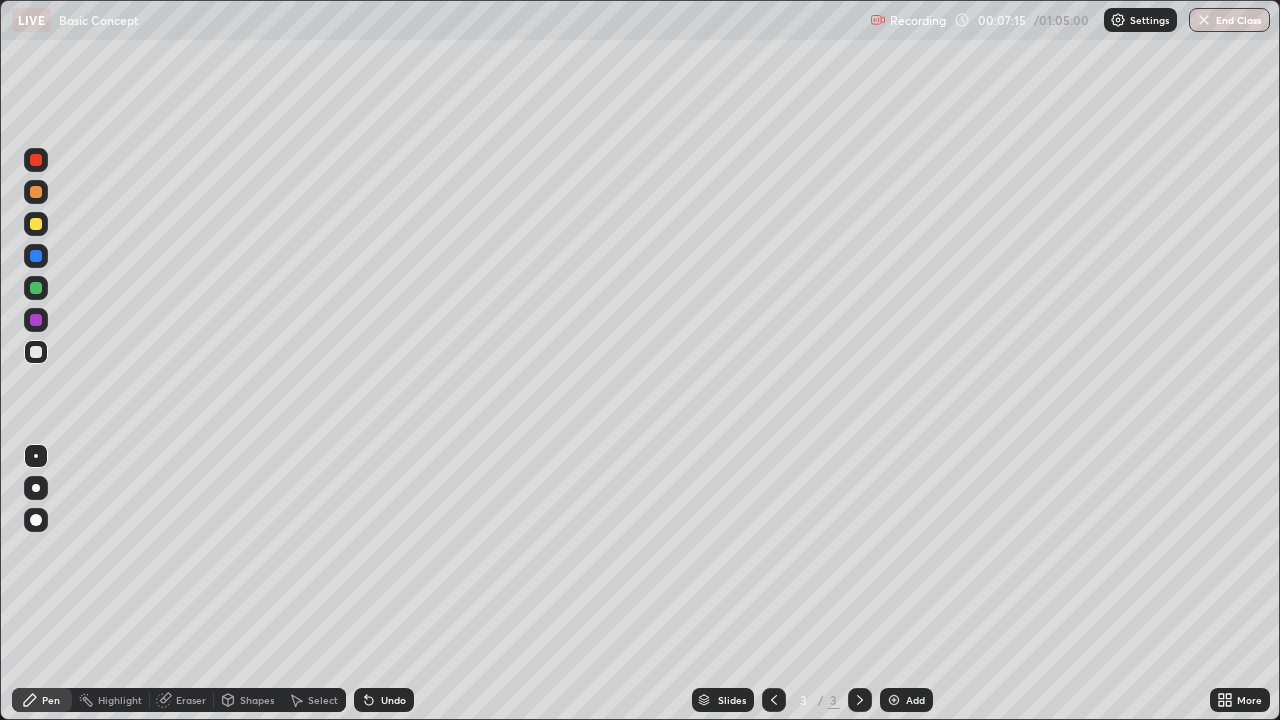 click at bounding box center [36, 224] 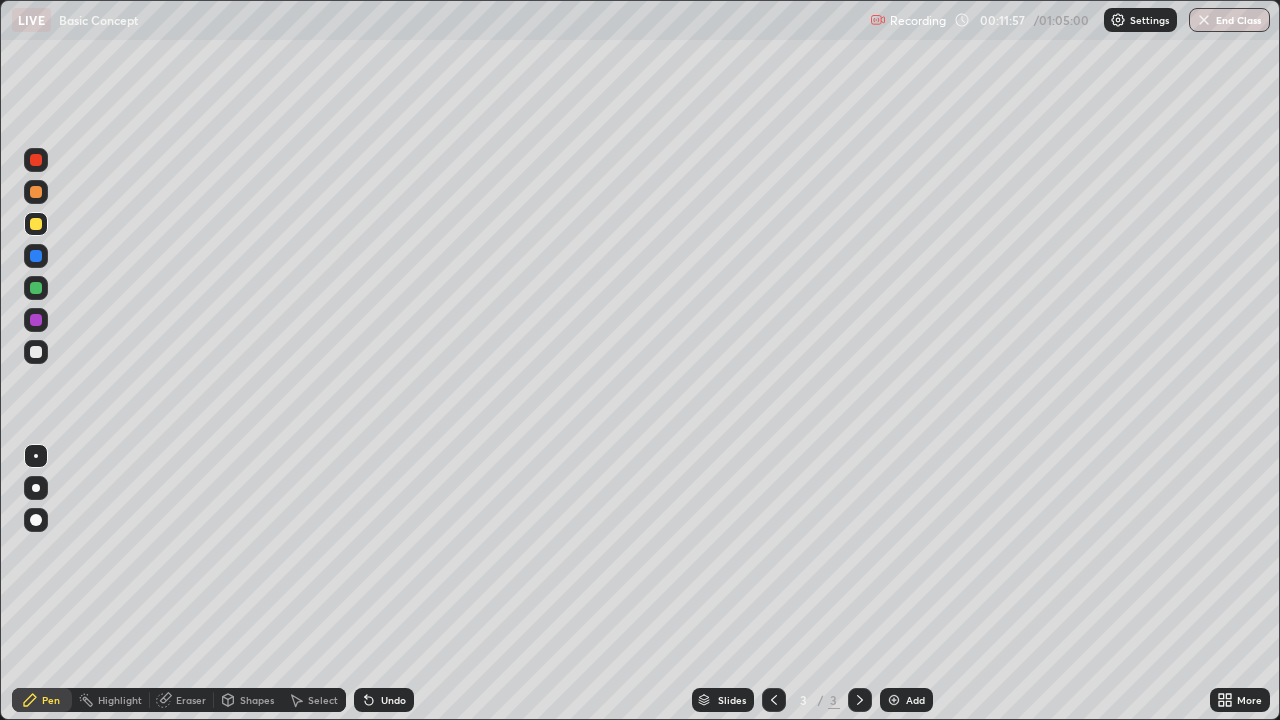 click on "Eraser" at bounding box center [191, 700] 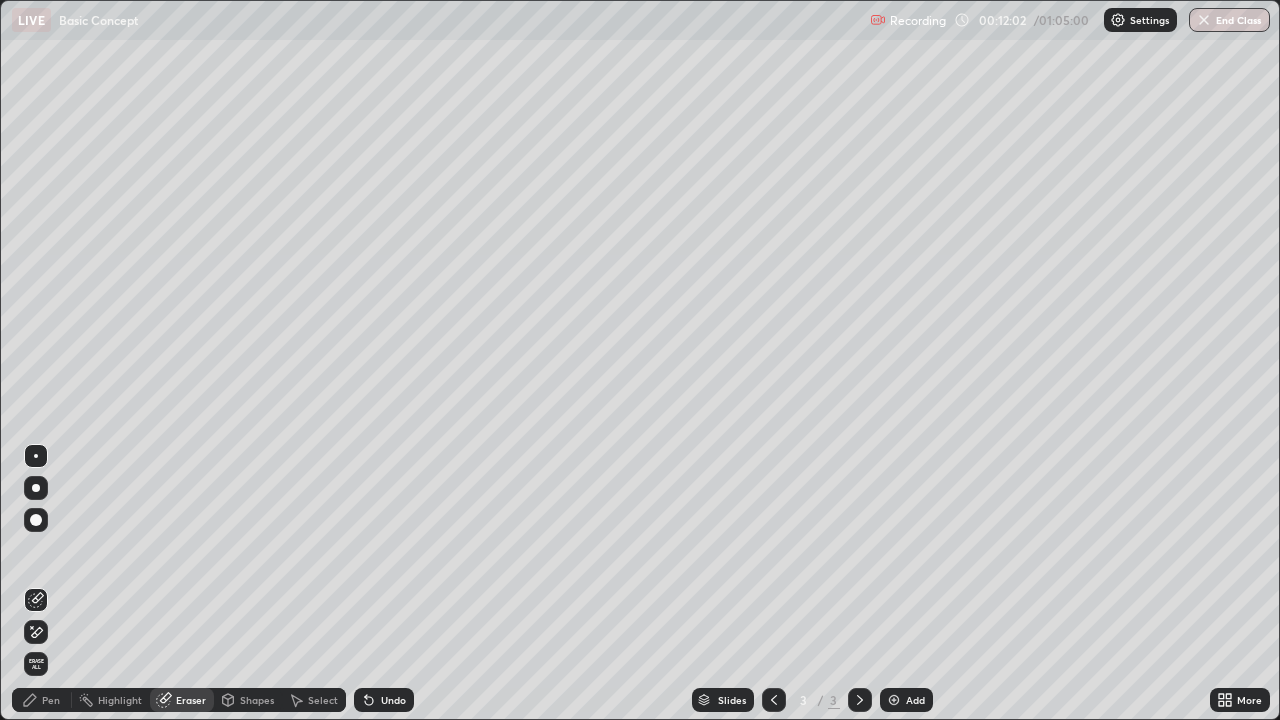 click on "Pen" at bounding box center (51, 700) 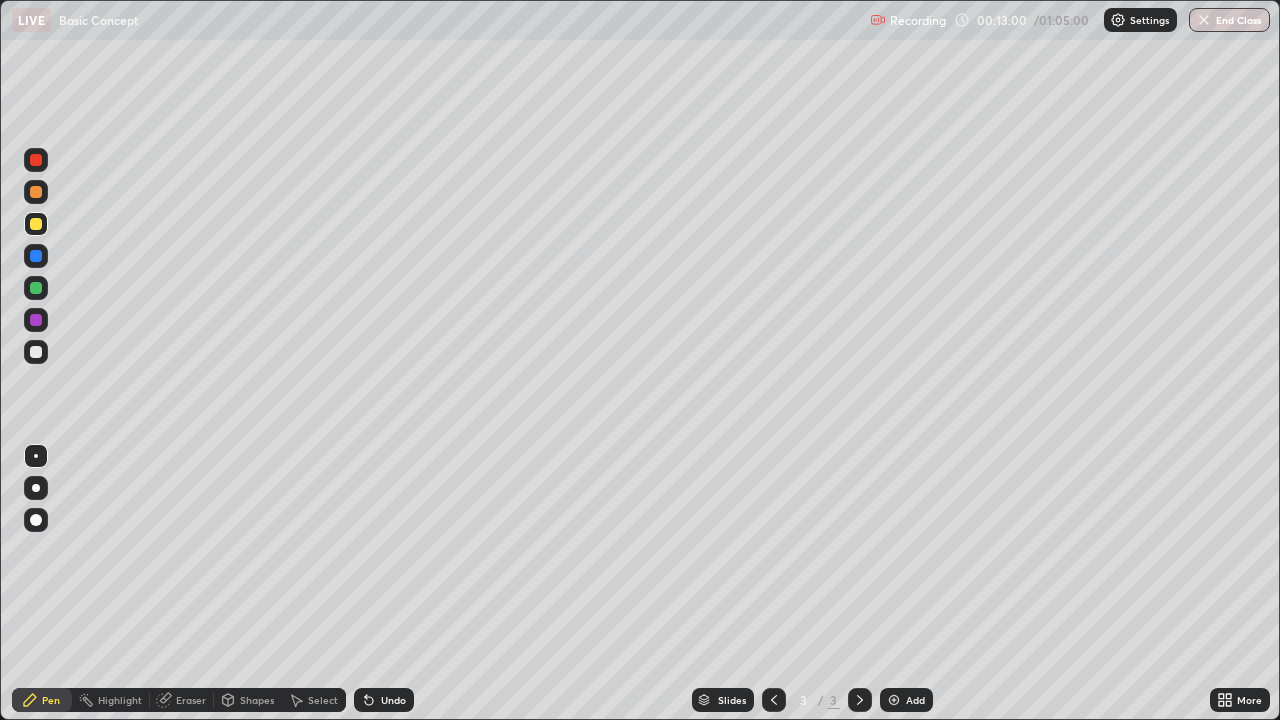 click at bounding box center [894, 700] 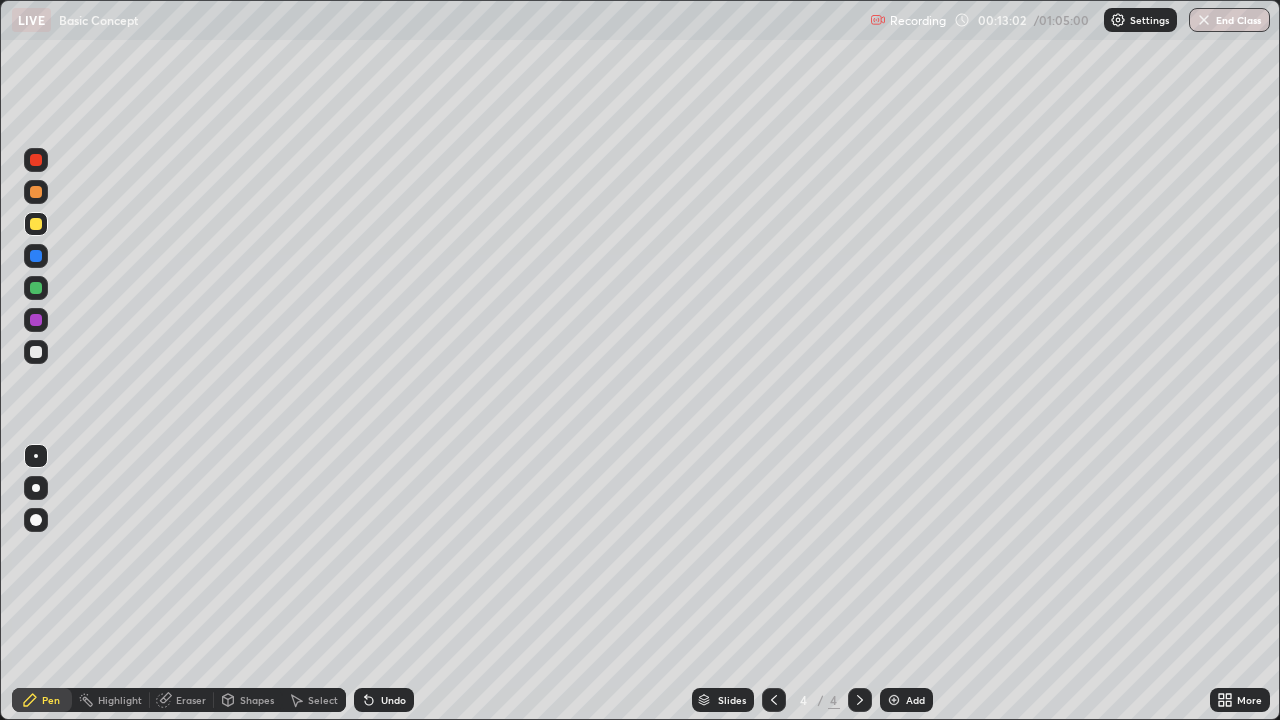 click at bounding box center [36, 352] 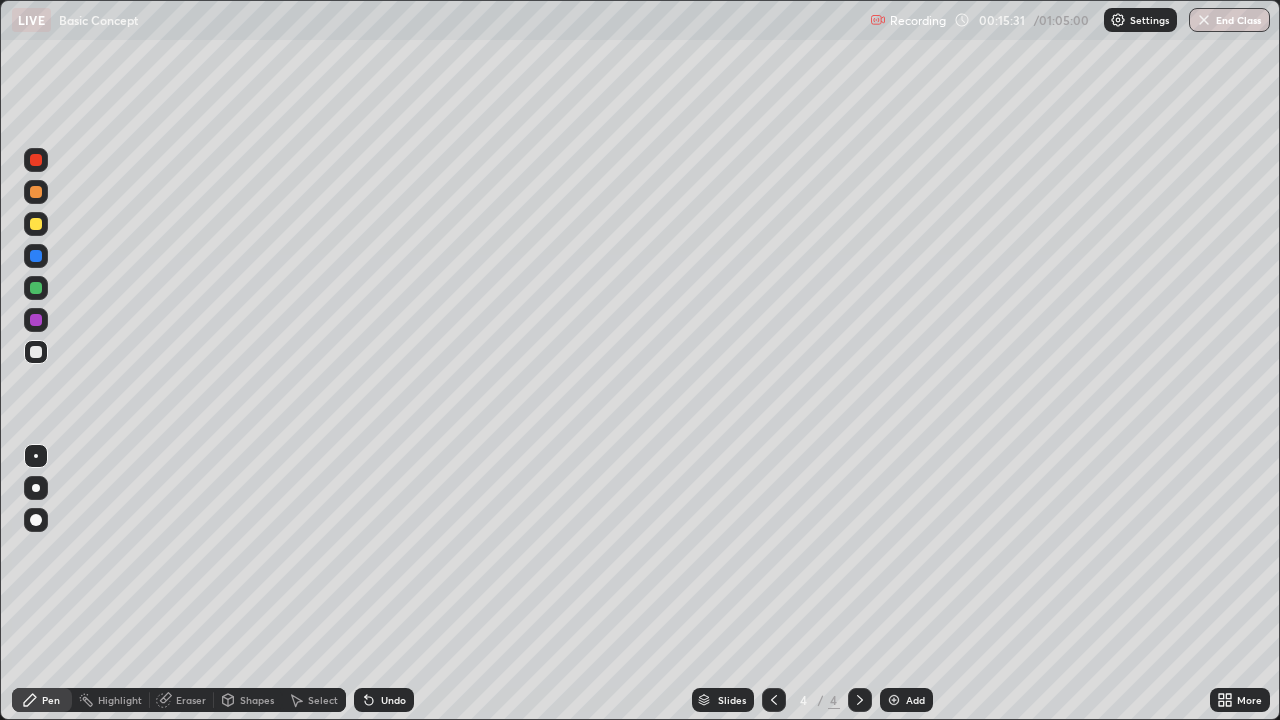 click on "Eraser" at bounding box center [191, 700] 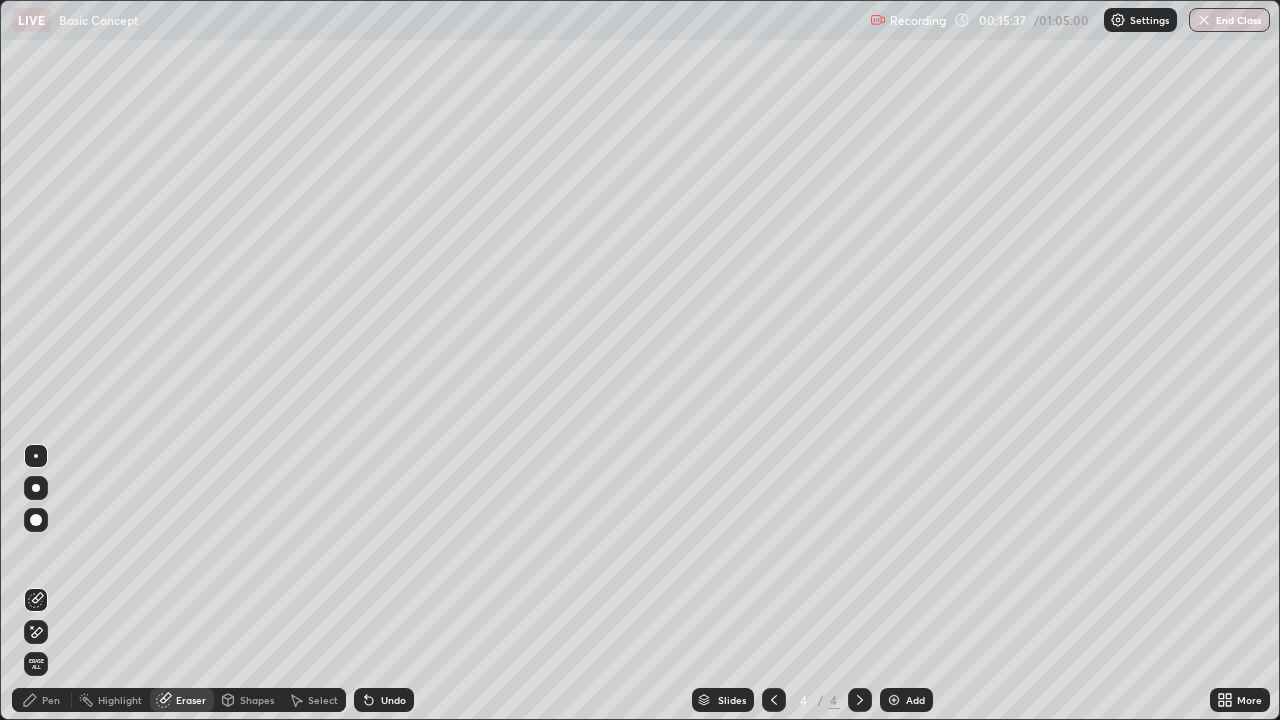 click on "Pen" at bounding box center (51, 700) 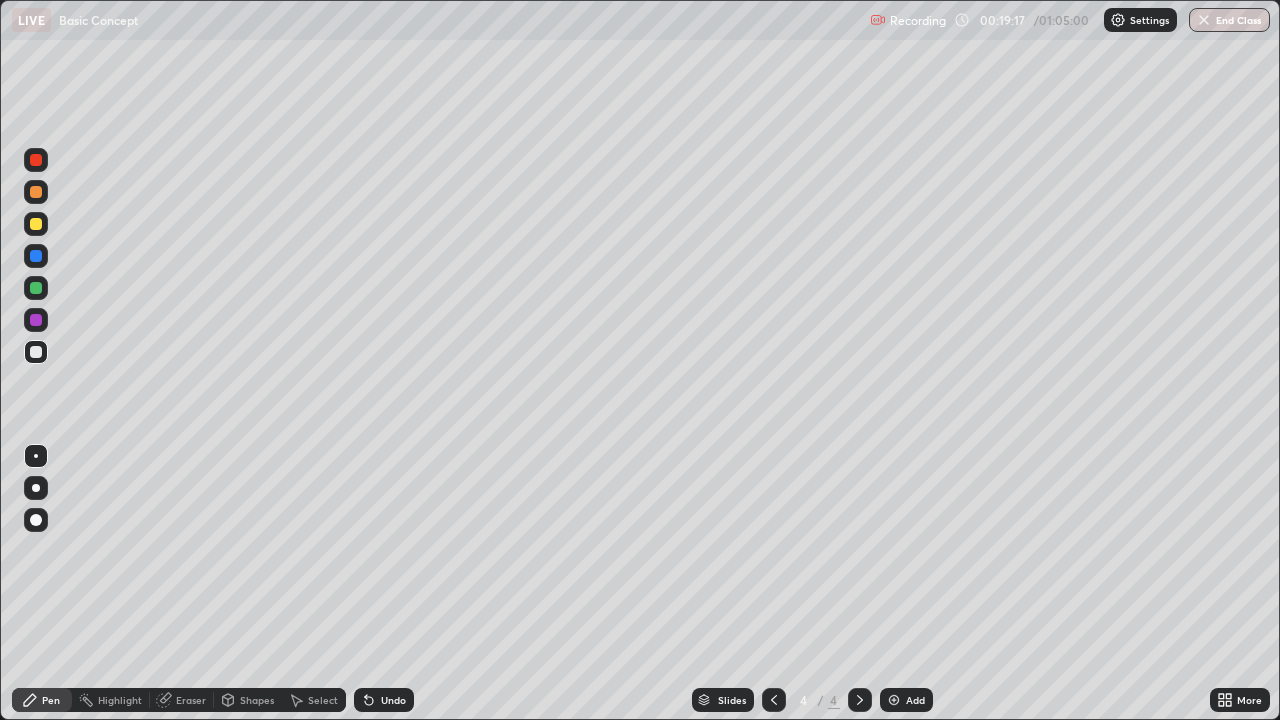 click on "Add" at bounding box center [906, 700] 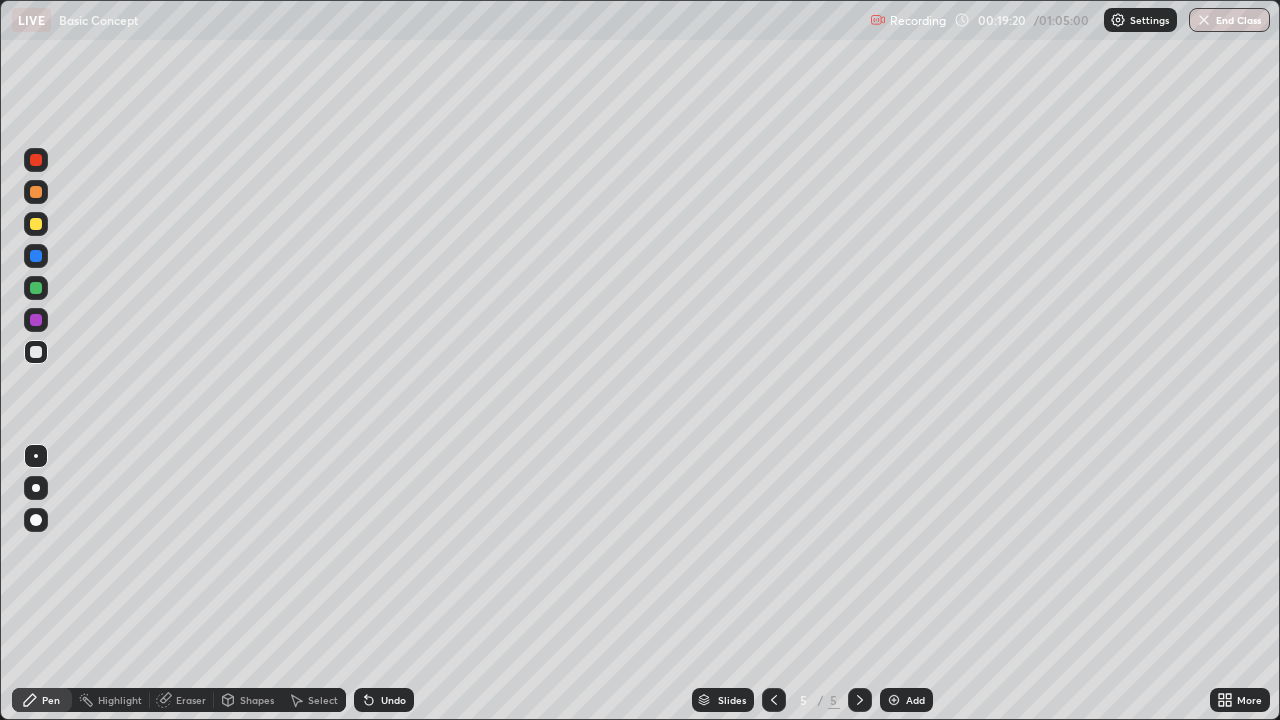 click at bounding box center [36, 288] 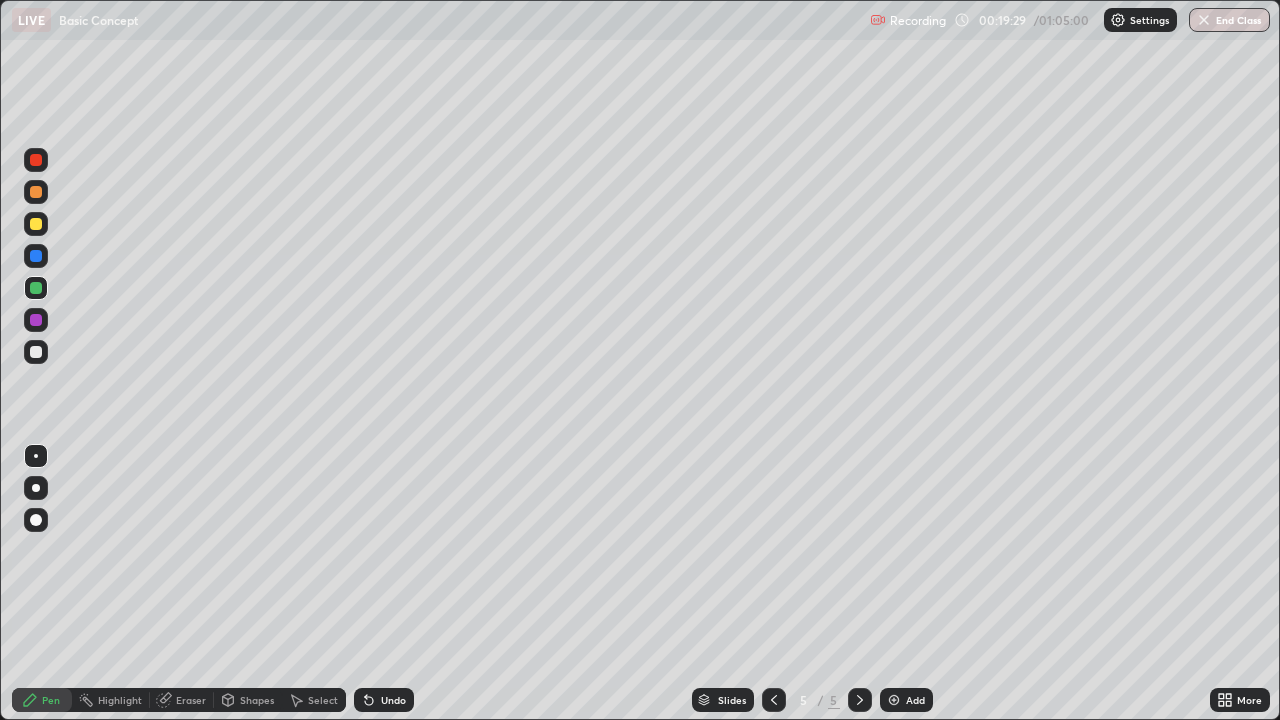 click at bounding box center [36, 352] 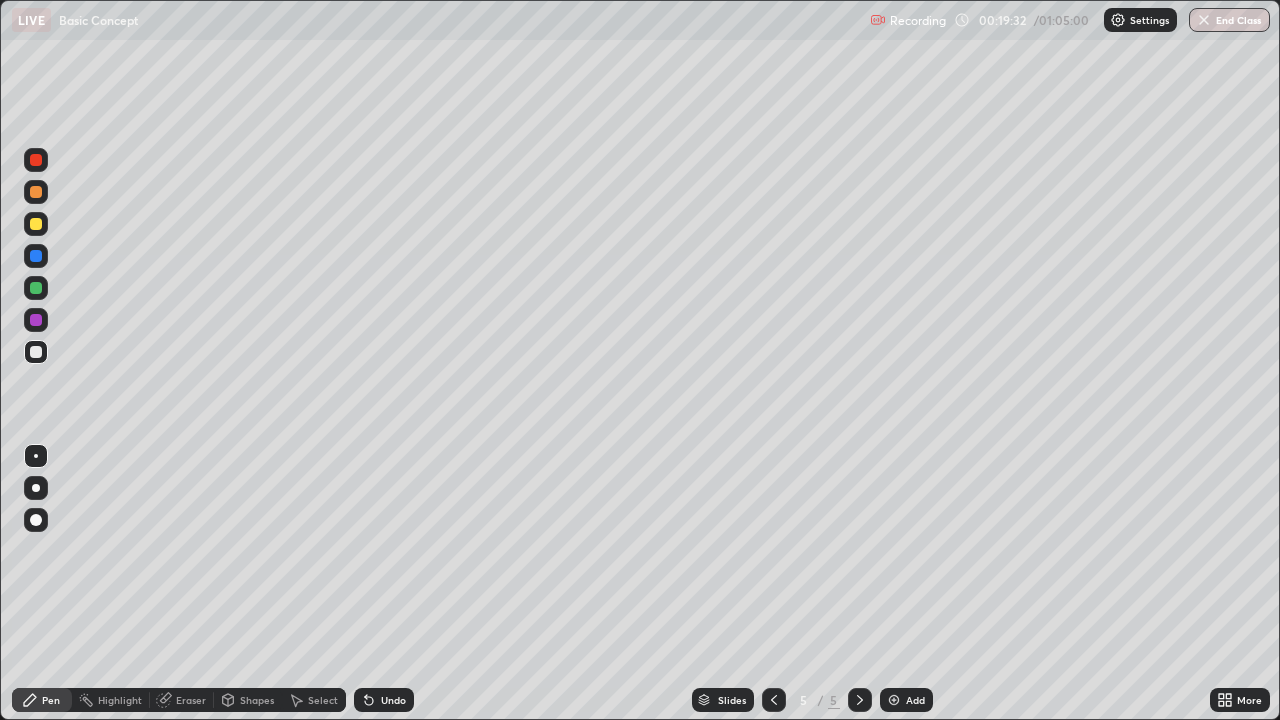 click at bounding box center (36, 288) 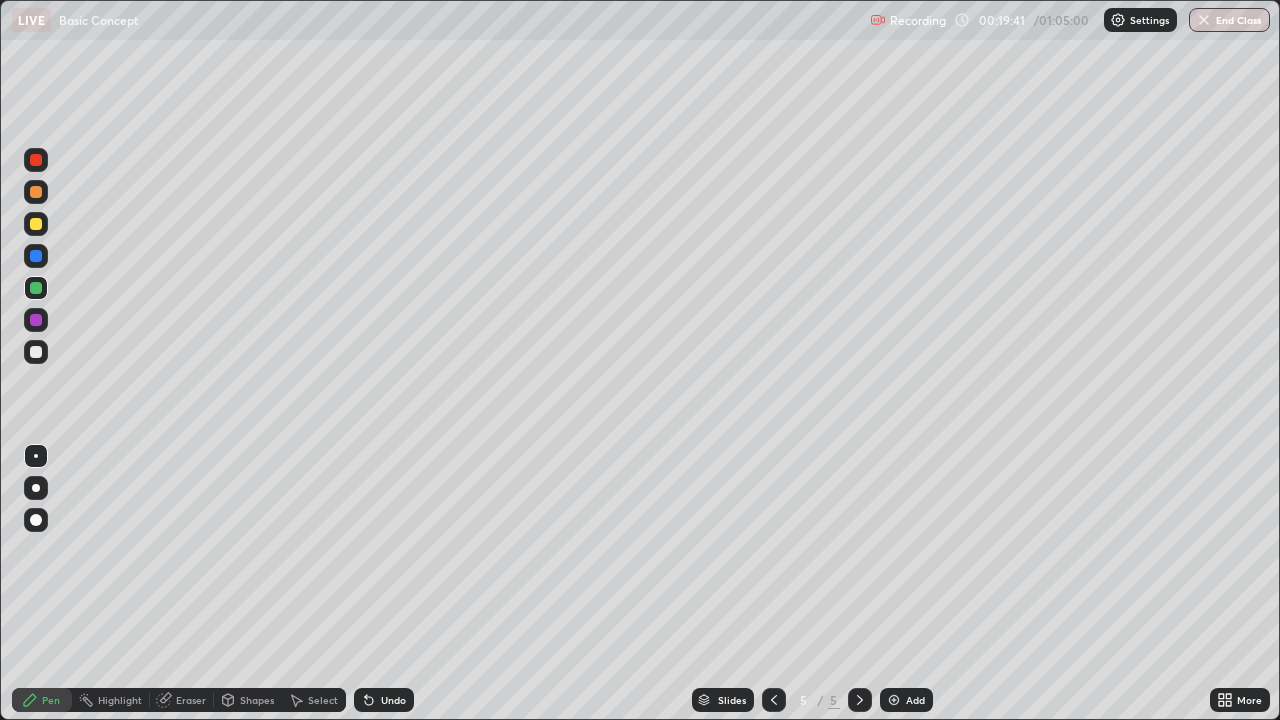 click at bounding box center (36, 352) 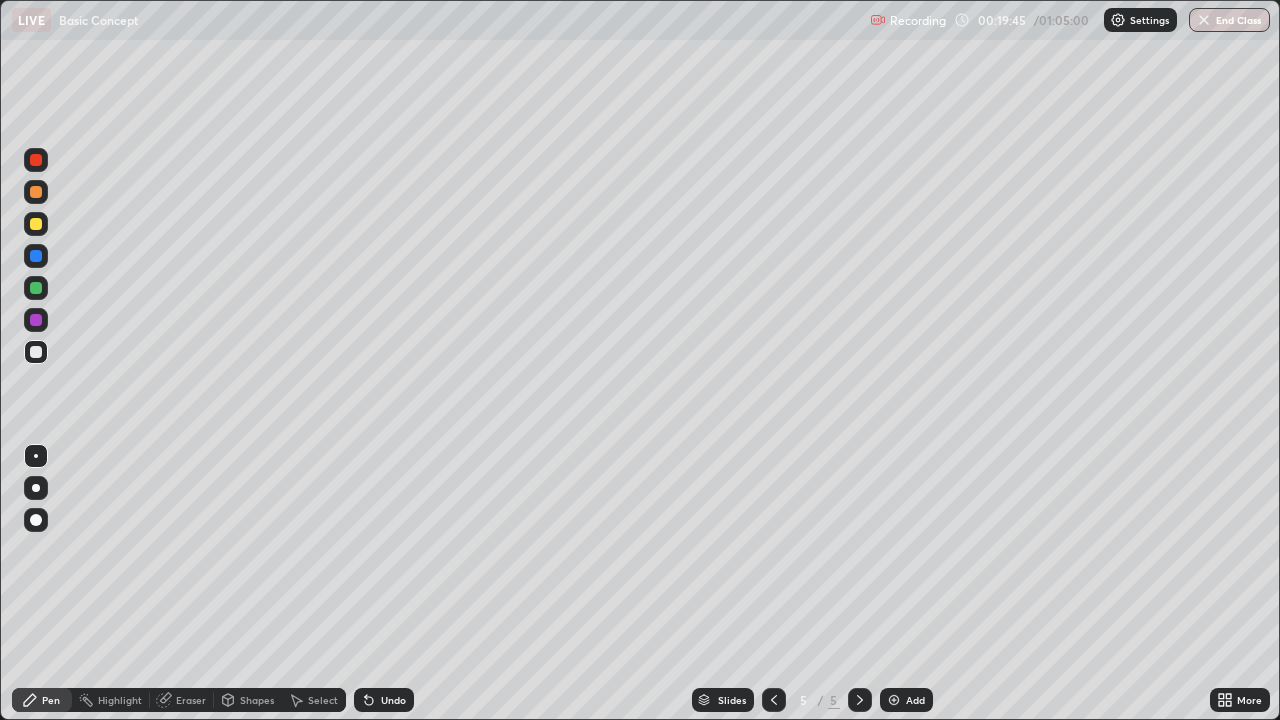 click at bounding box center (36, 288) 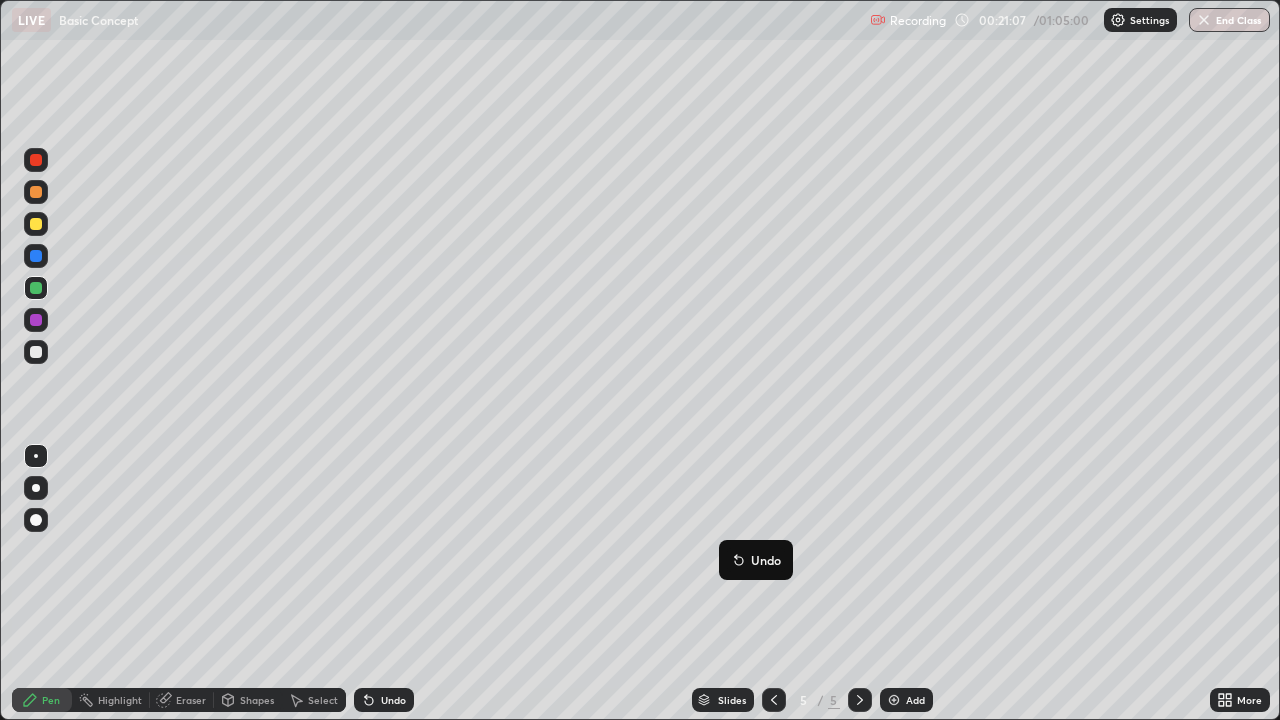 click at bounding box center (36, 352) 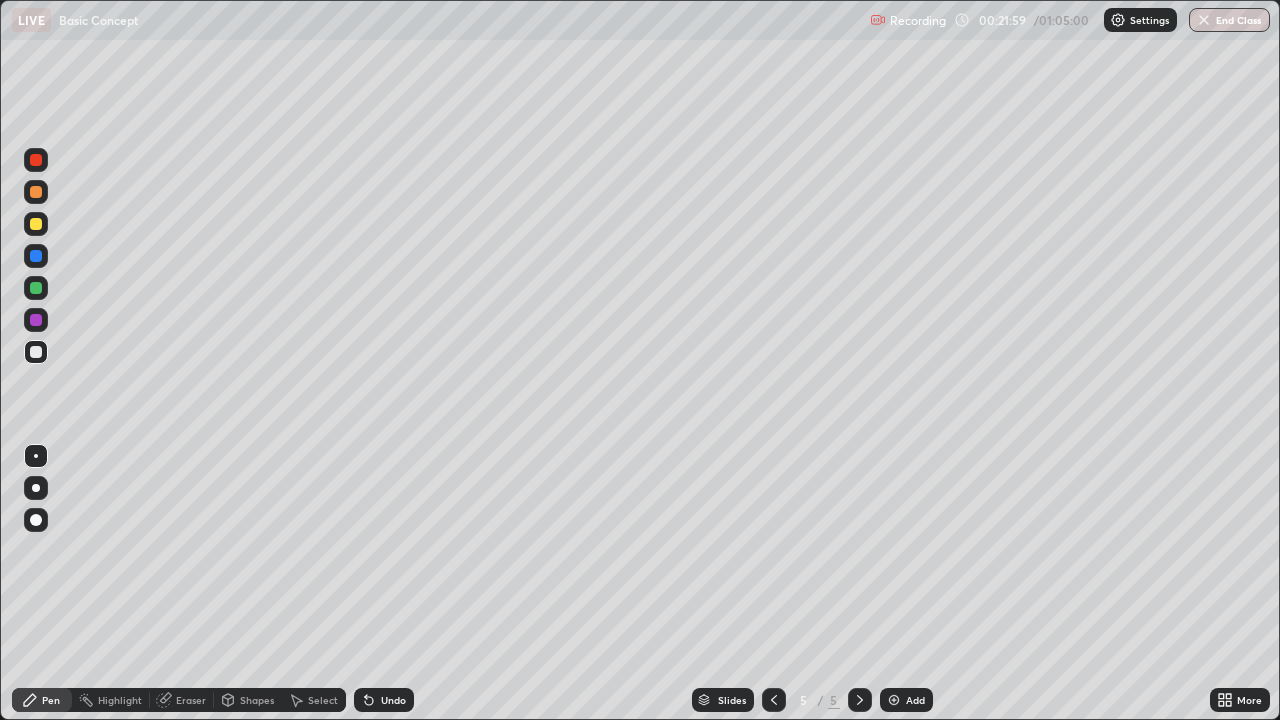 click at bounding box center (36, 224) 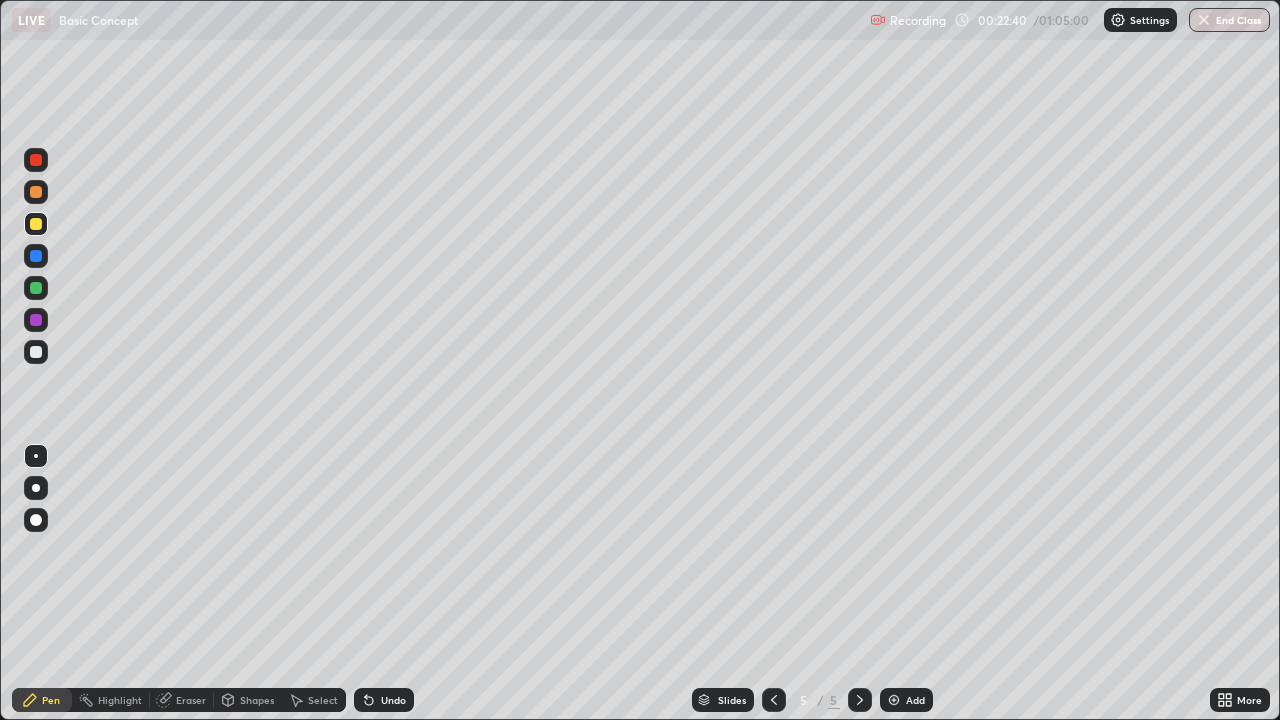 click at bounding box center (36, 160) 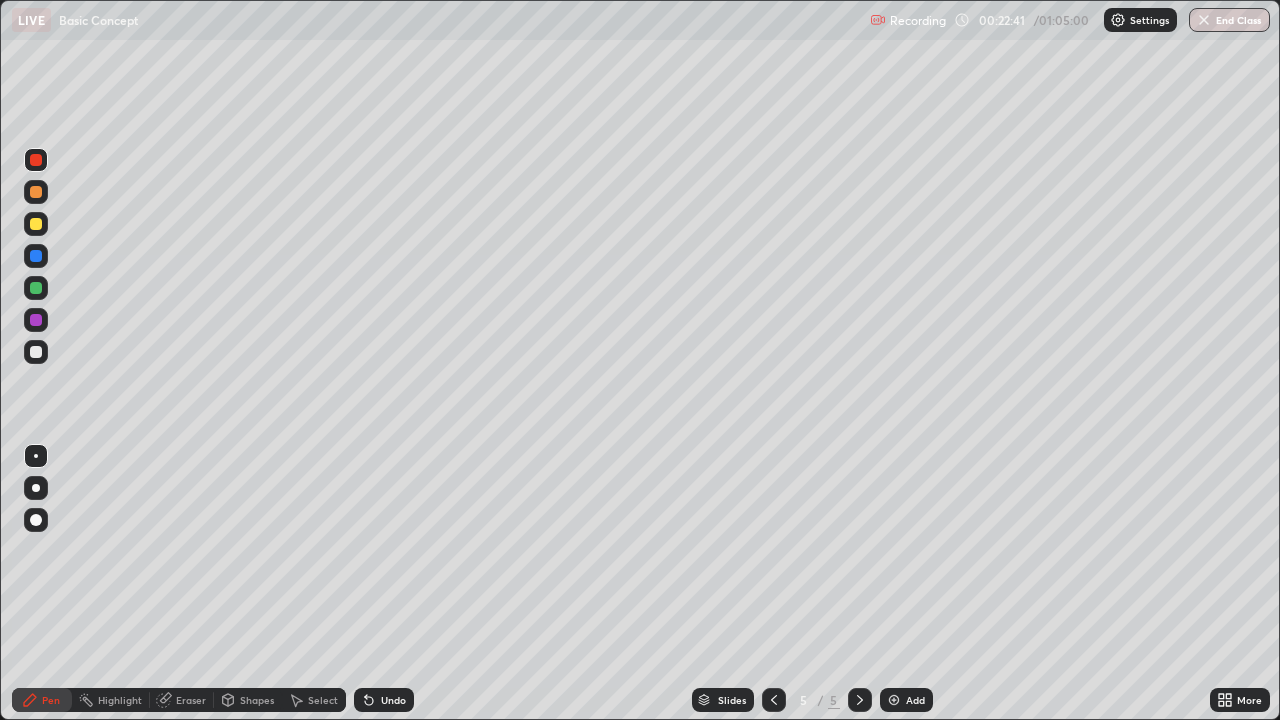 click at bounding box center [36, 488] 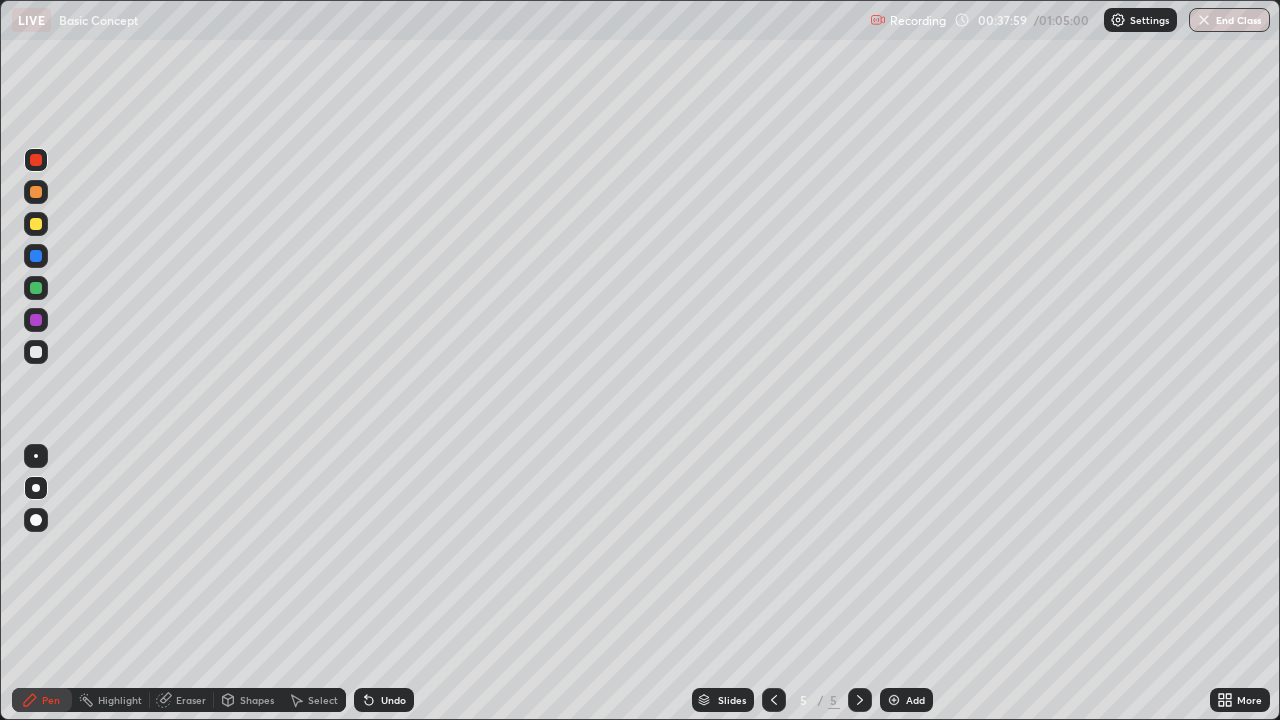 click at bounding box center [894, 700] 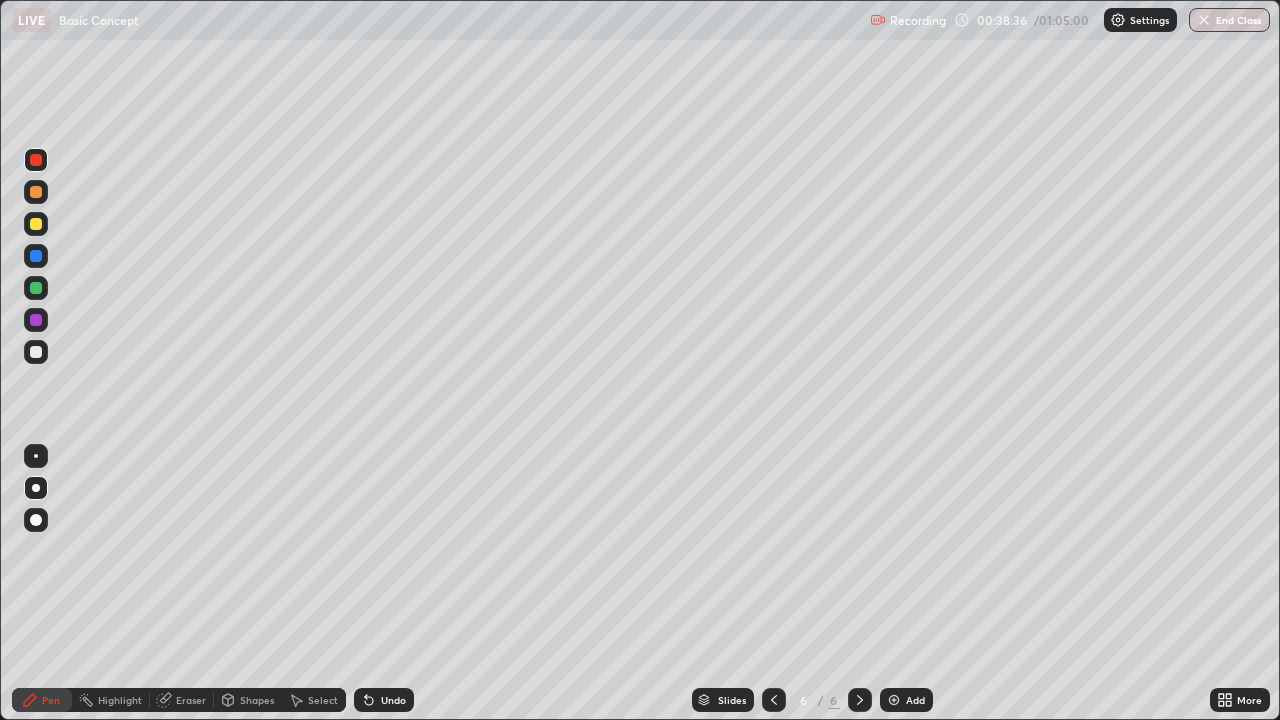 click at bounding box center (36, 352) 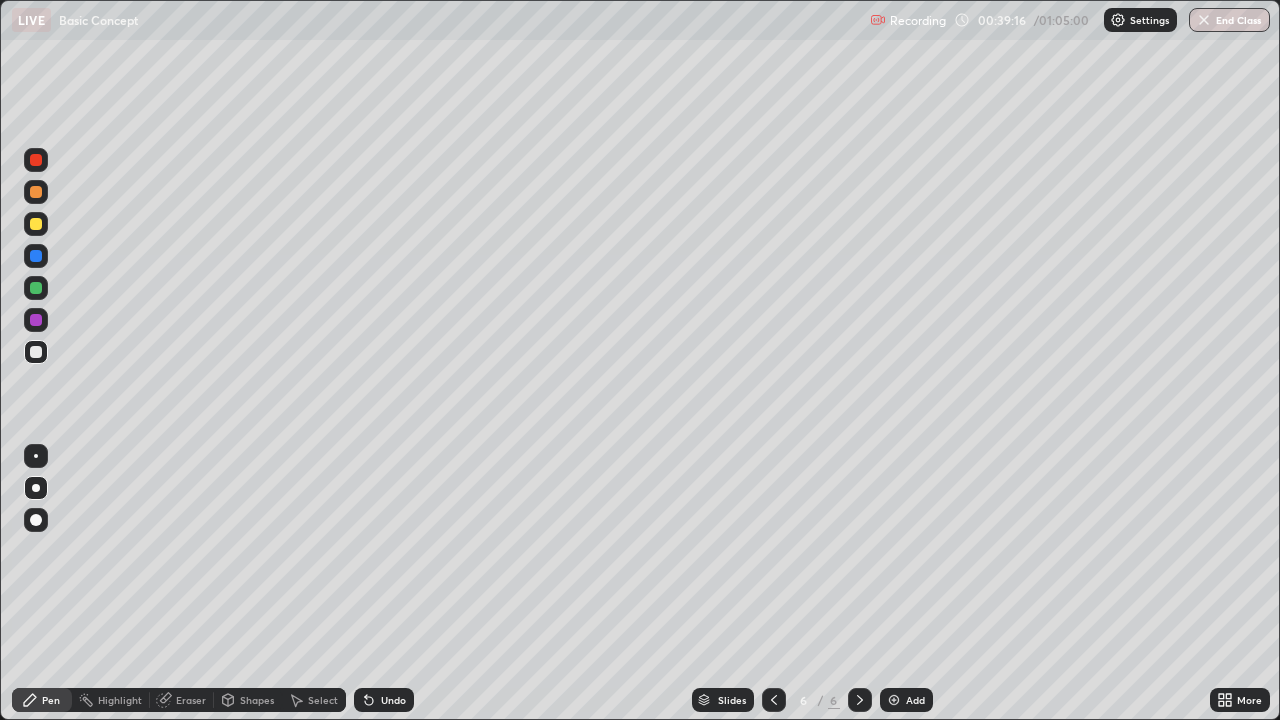 click on "Eraser" at bounding box center [191, 700] 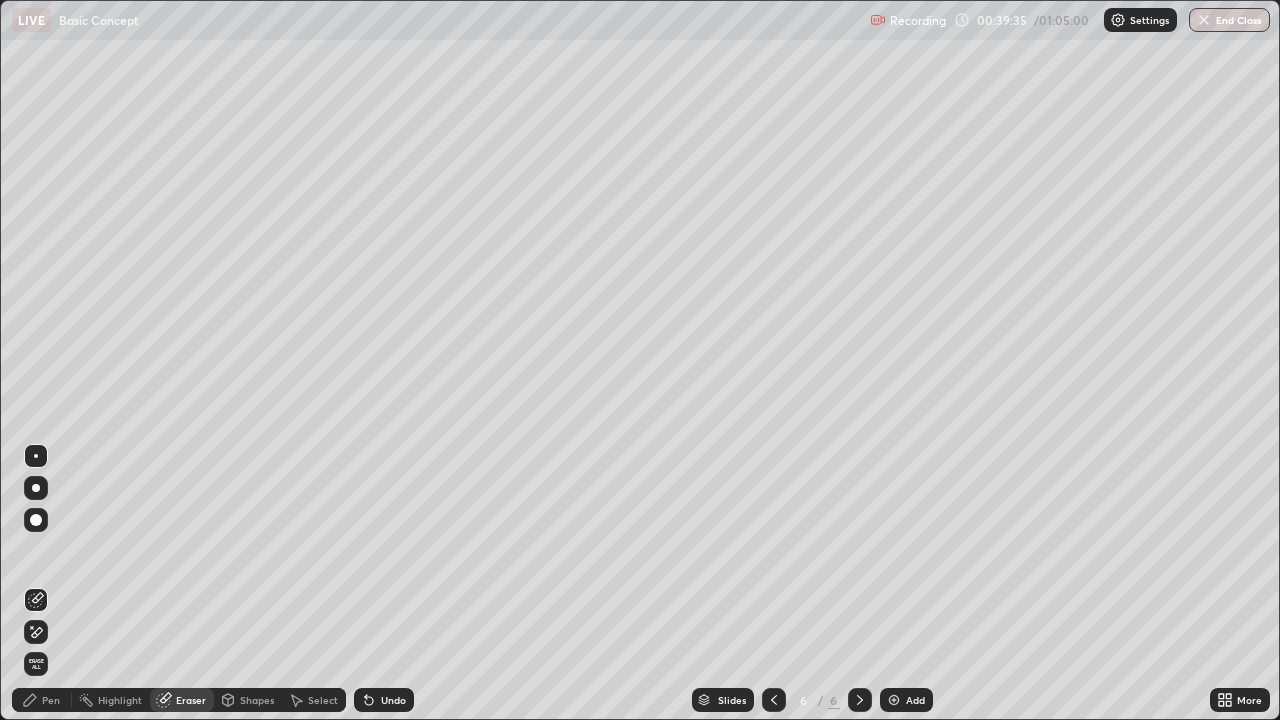 click on "Pen" at bounding box center (51, 700) 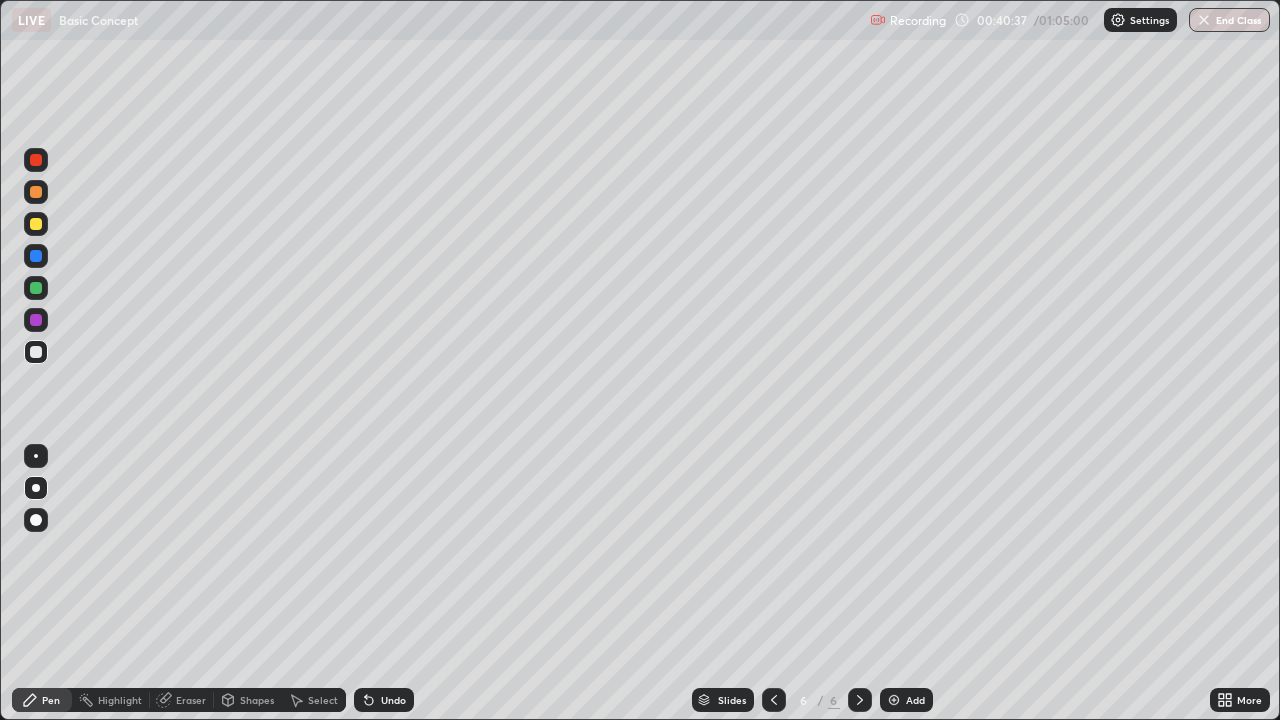 click at bounding box center (36, 160) 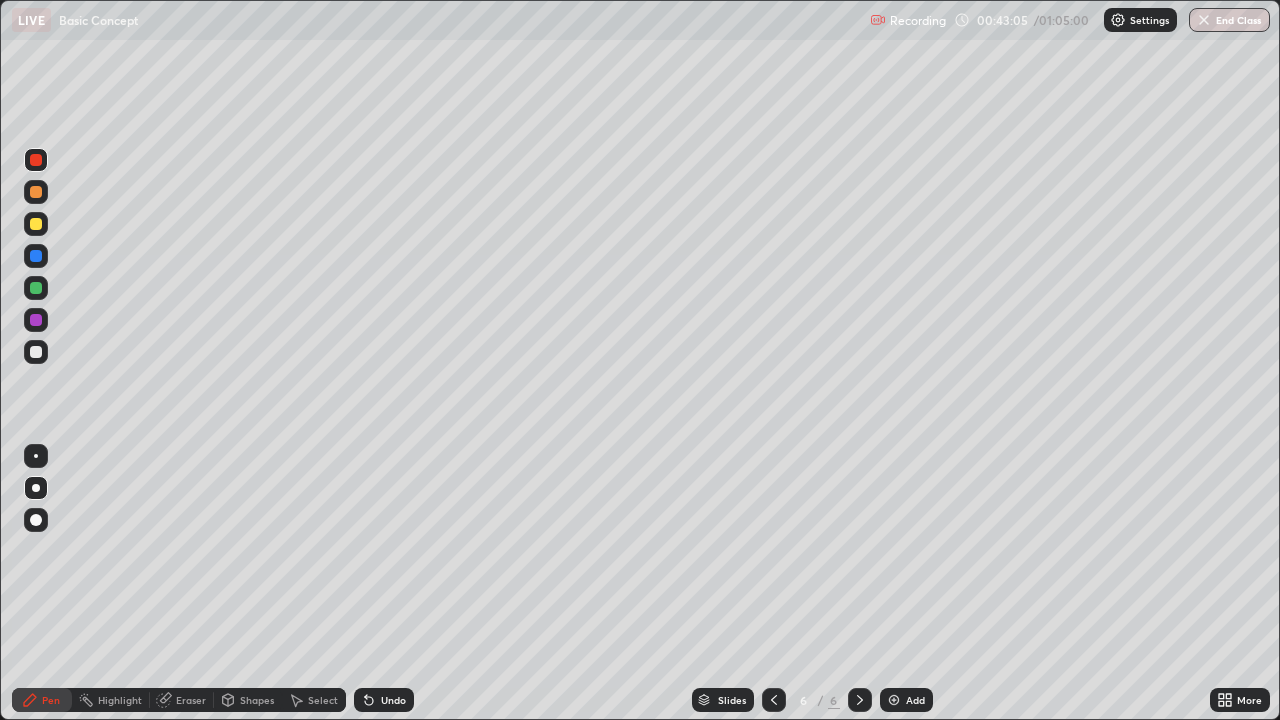 click at bounding box center (36, 352) 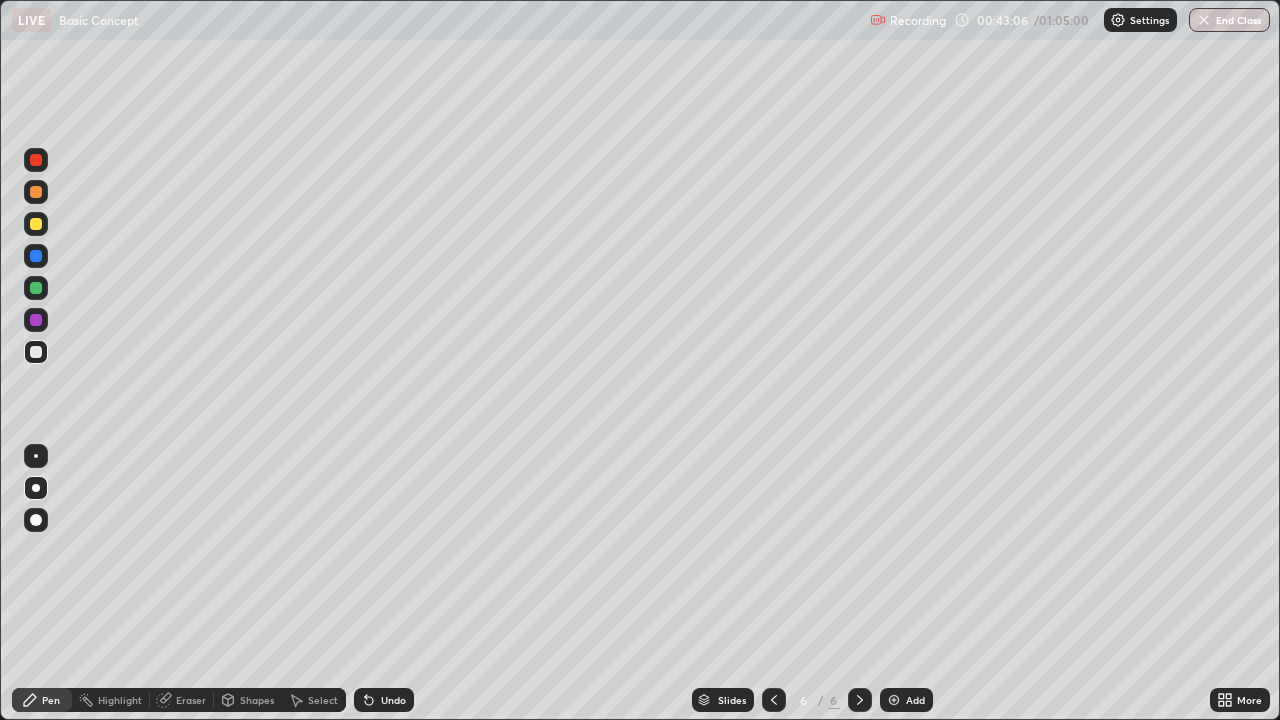 click at bounding box center (894, 700) 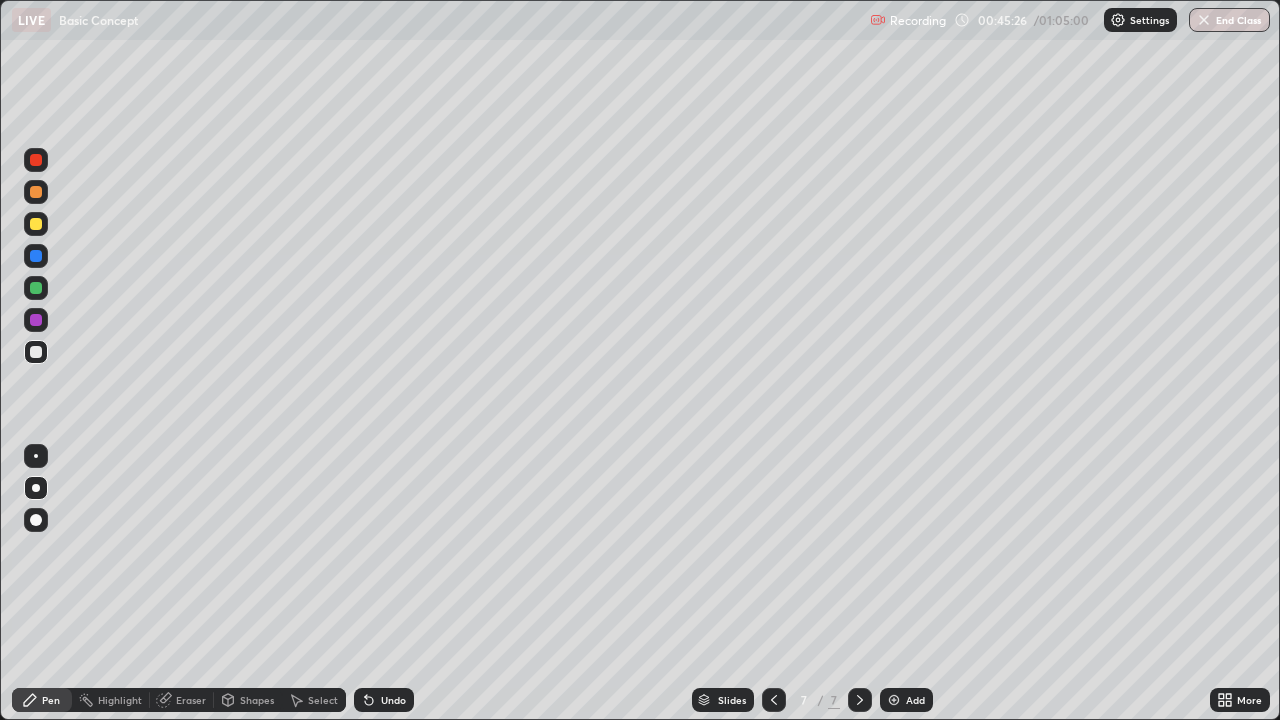 click at bounding box center (36, 320) 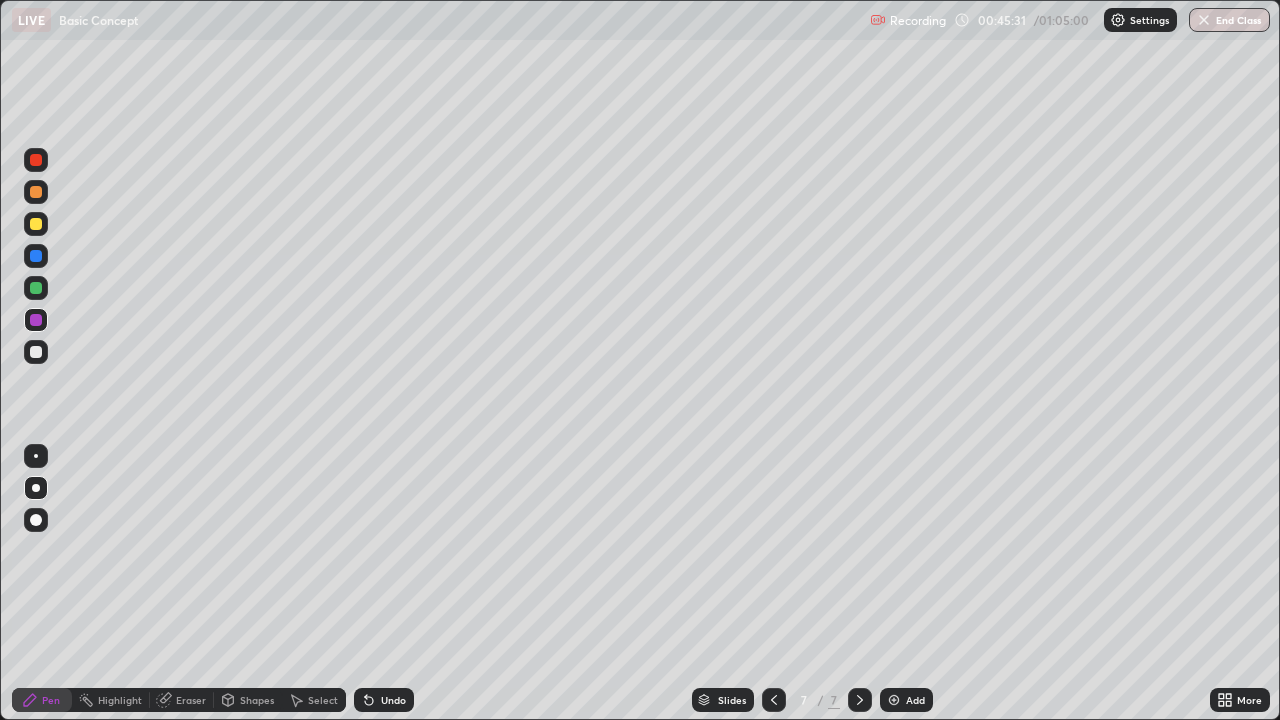 click at bounding box center (36, 352) 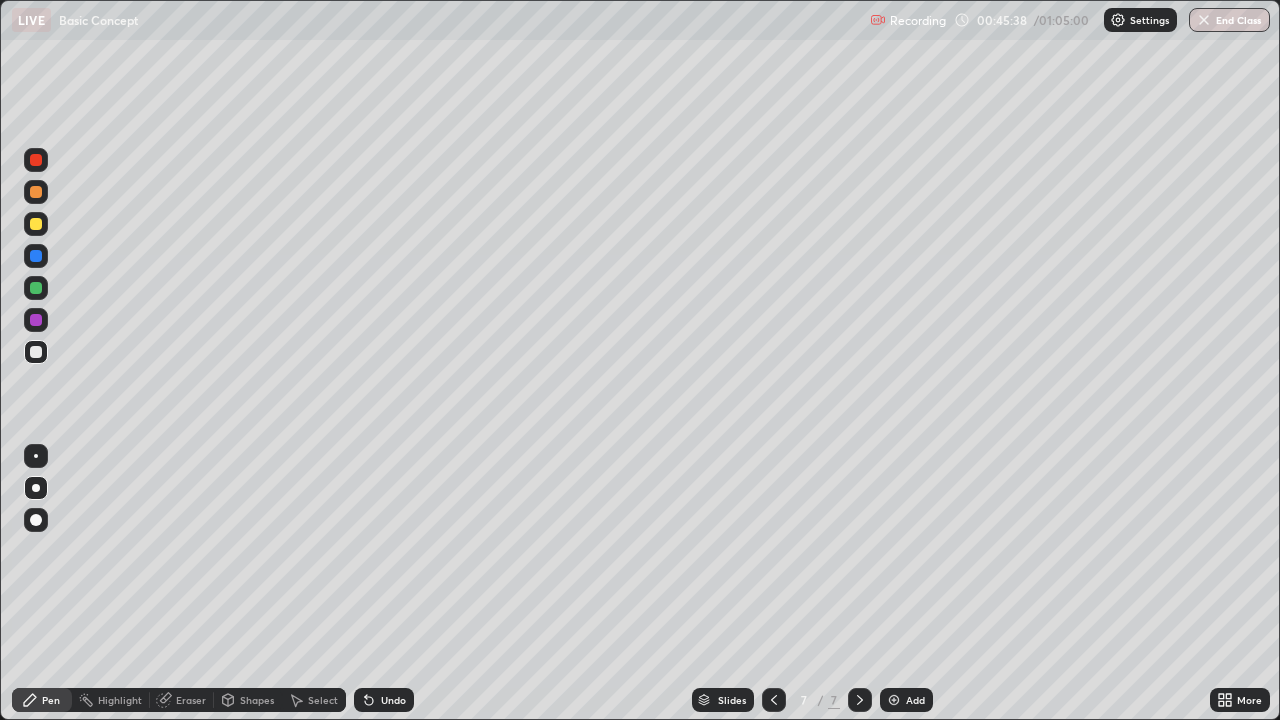 click at bounding box center [36, 320] 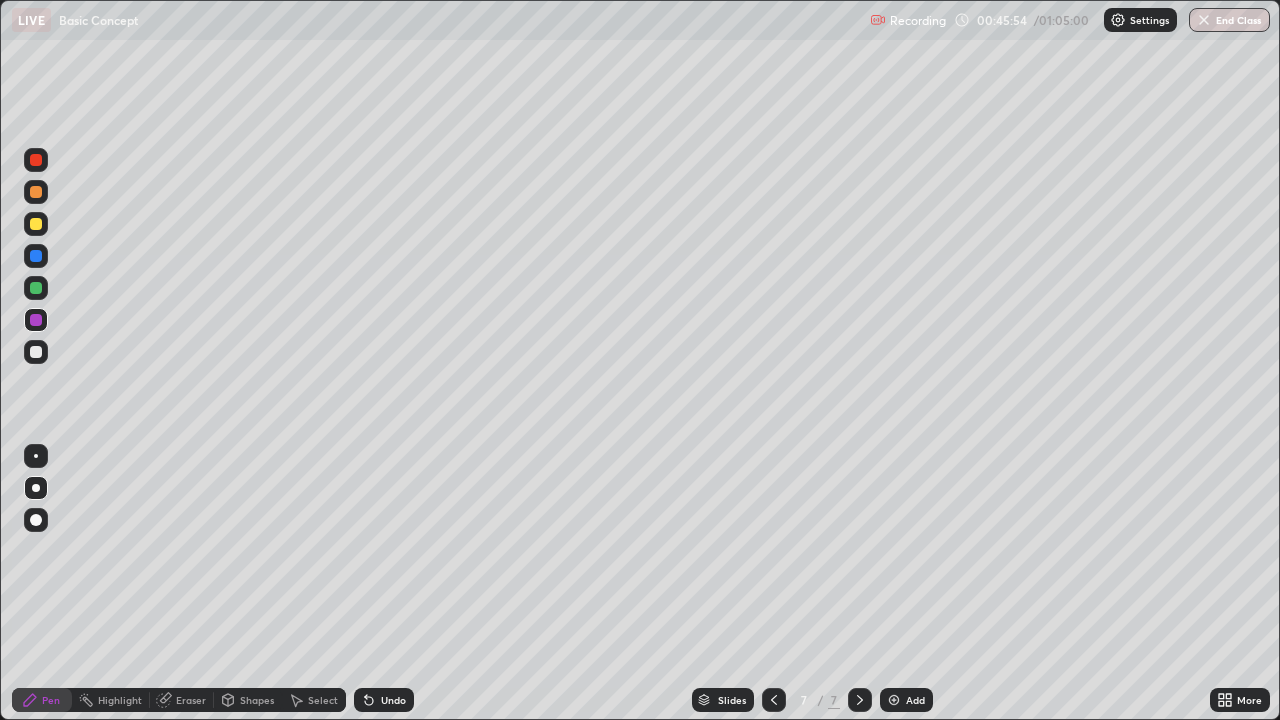 click at bounding box center [36, 288] 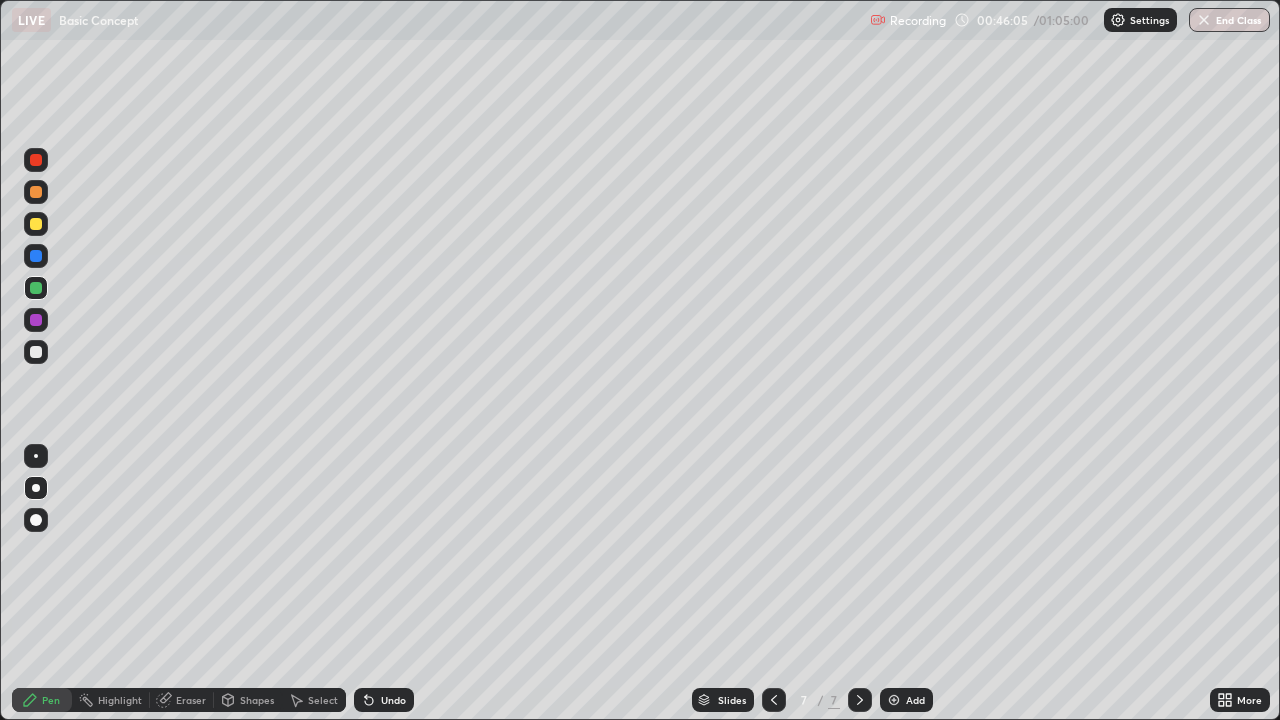 click at bounding box center (36, 352) 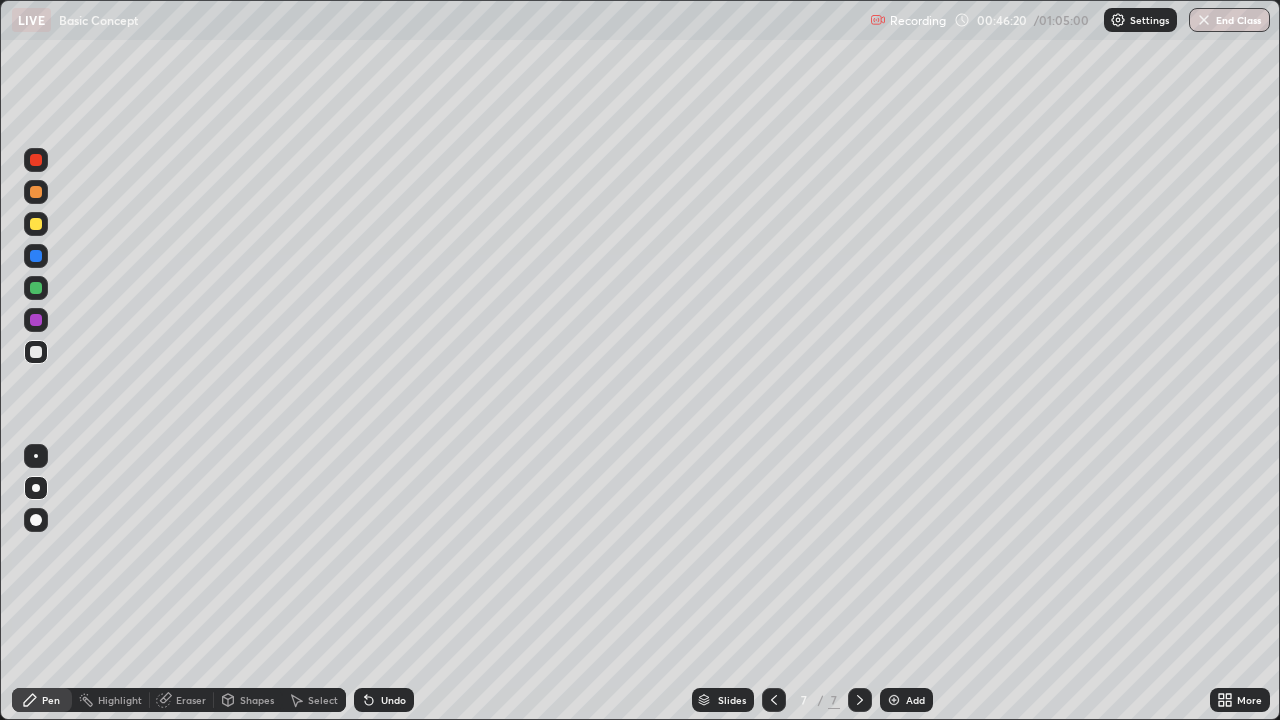 click at bounding box center (36, 288) 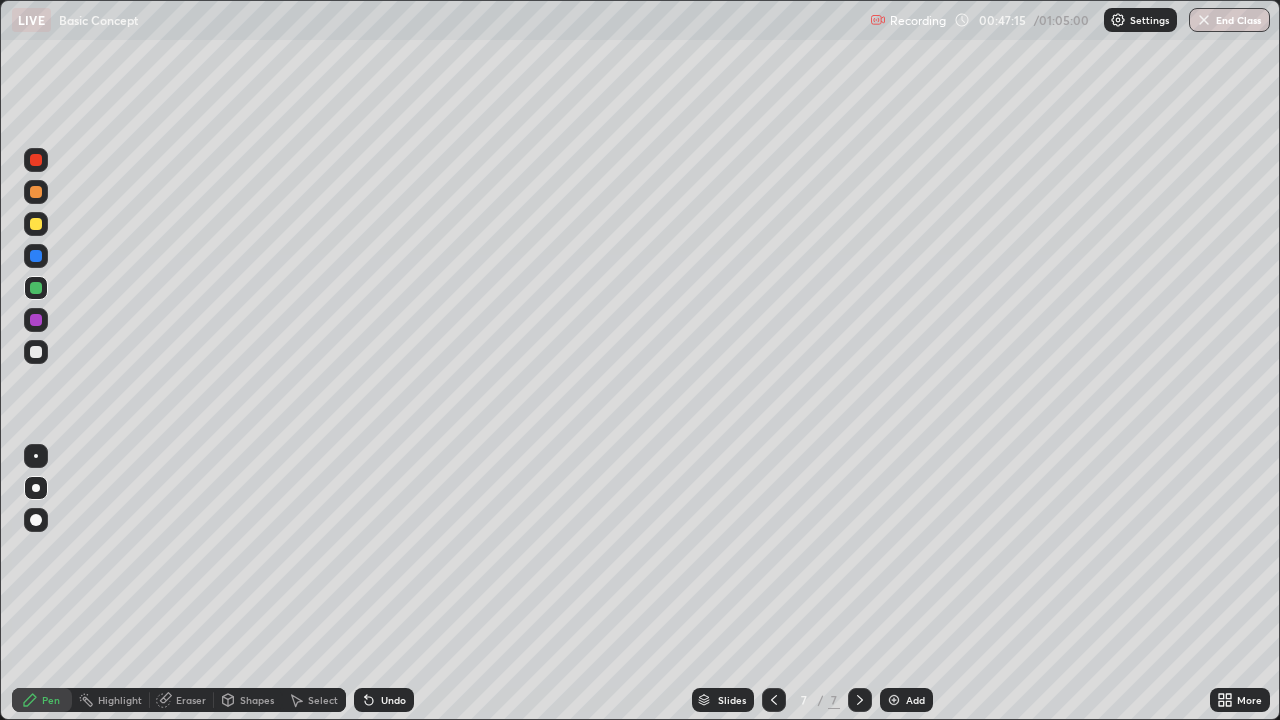 click at bounding box center (894, 700) 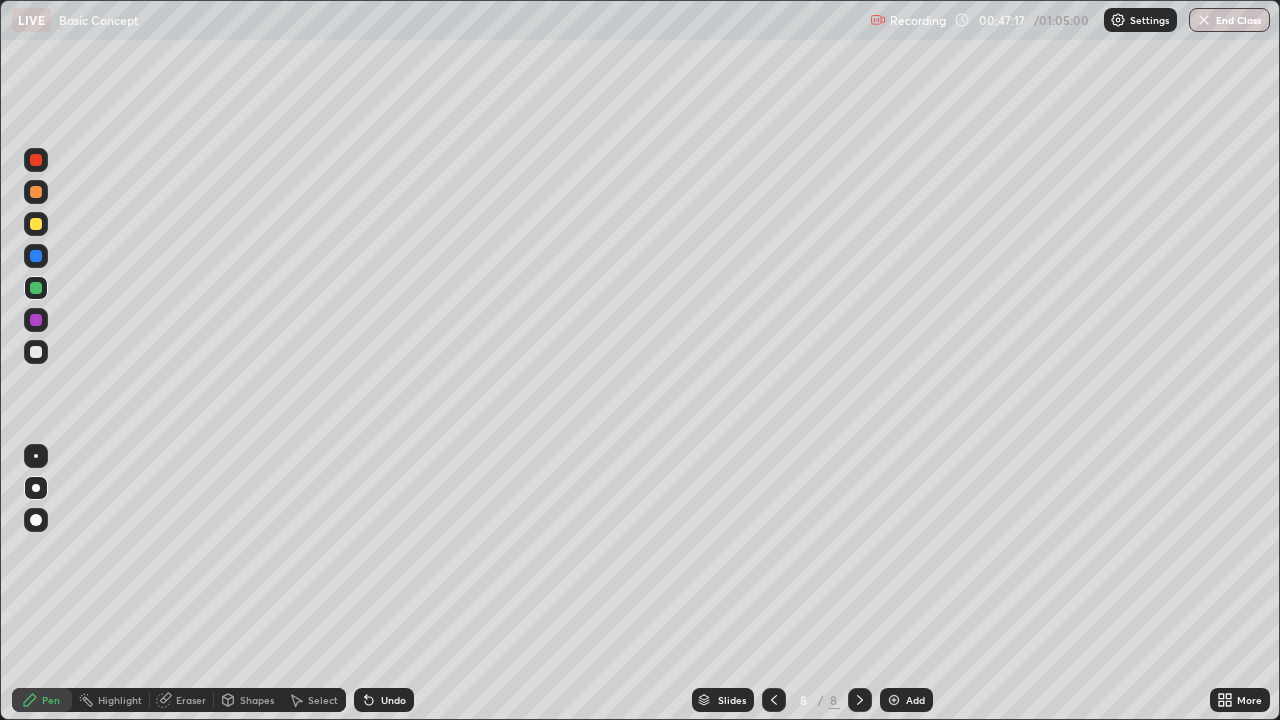 click at bounding box center [36, 352] 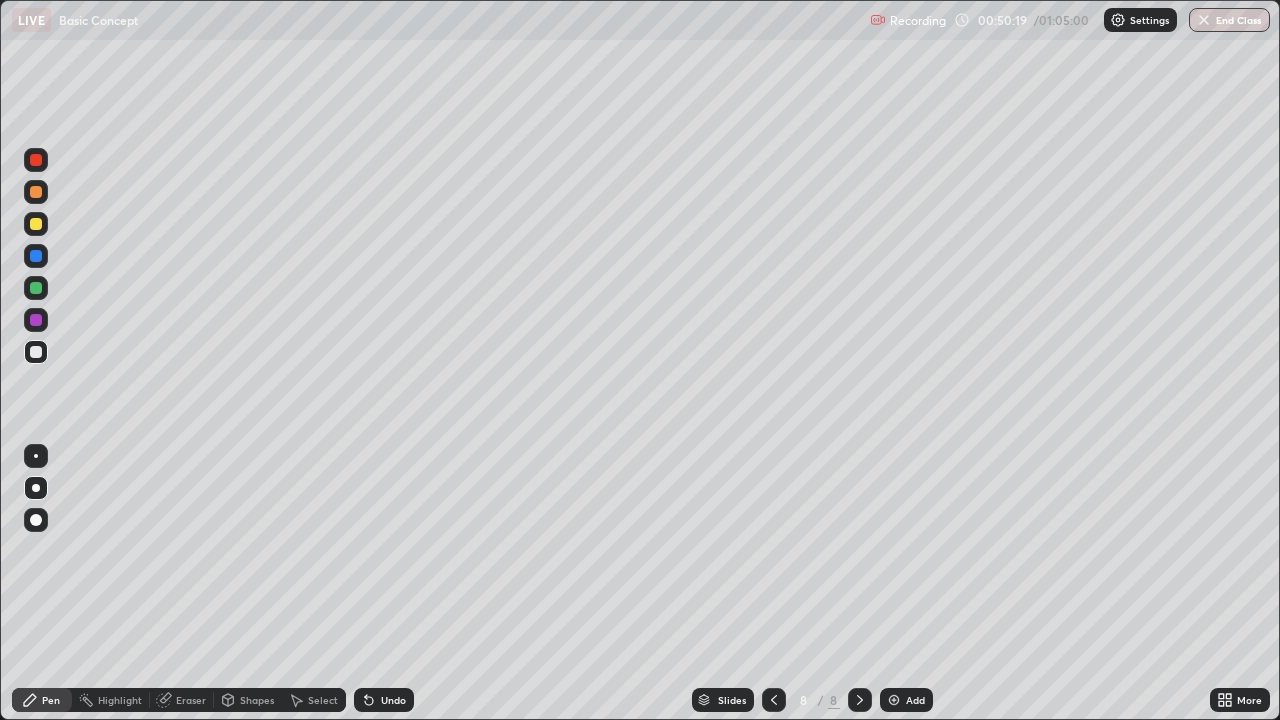 click at bounding box center (36, 288) 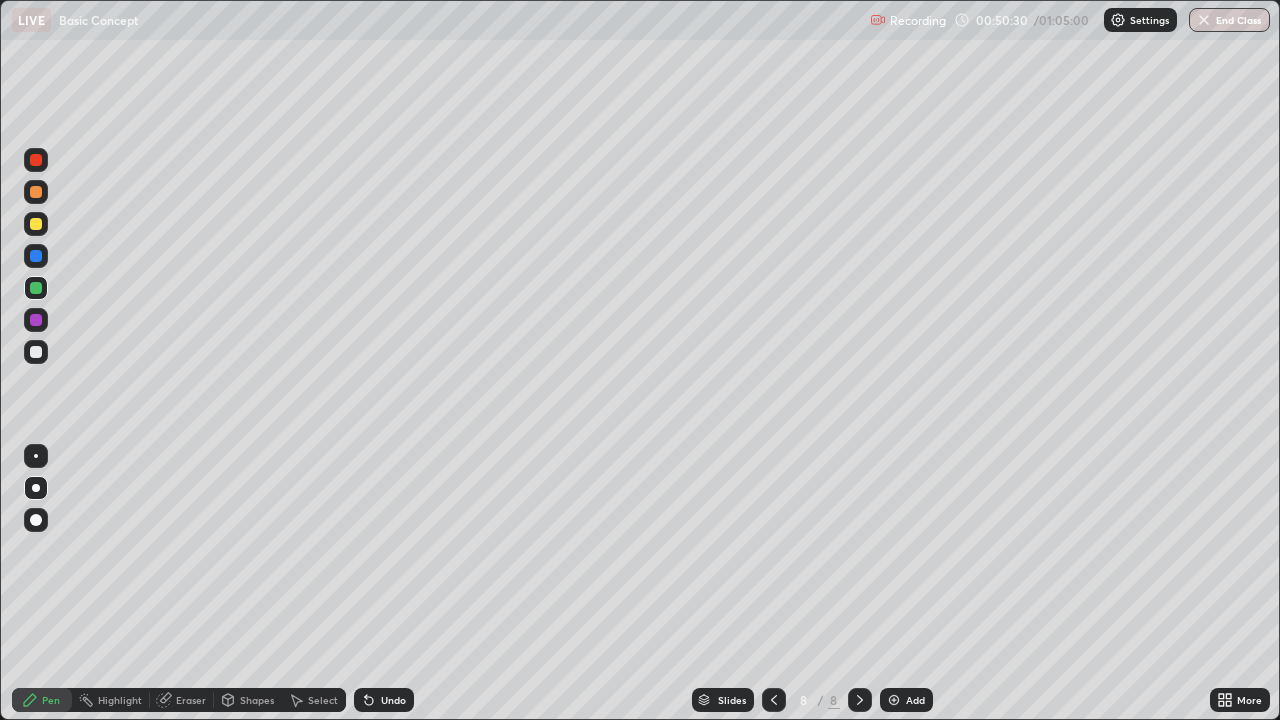 click at bounding box center [36, 352] 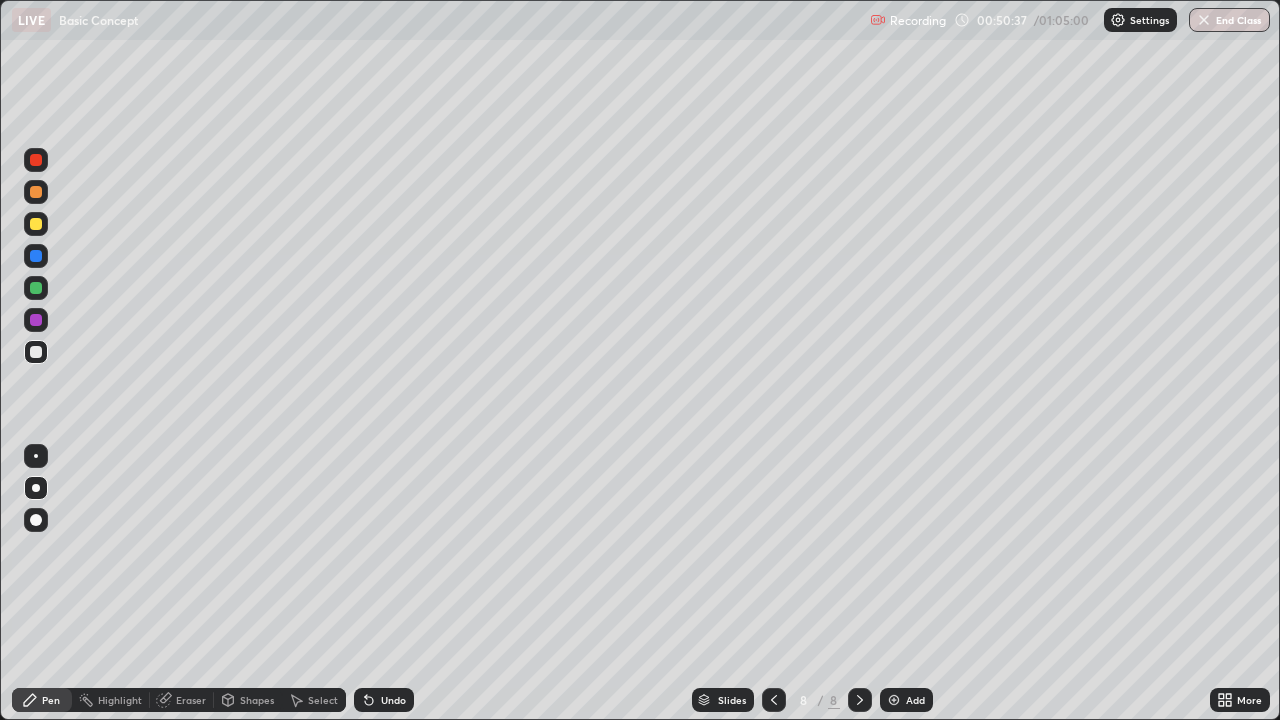 click at bounding box center [36, 288] 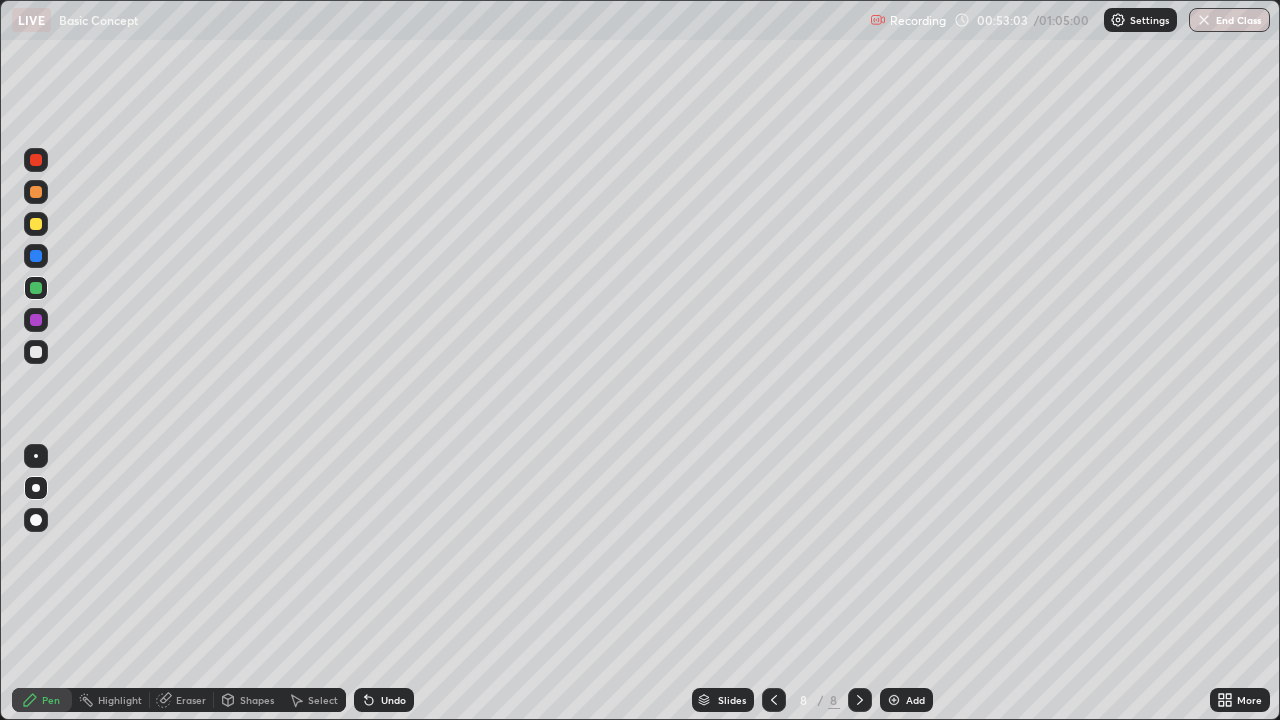 click at bounding box center [36, 352] 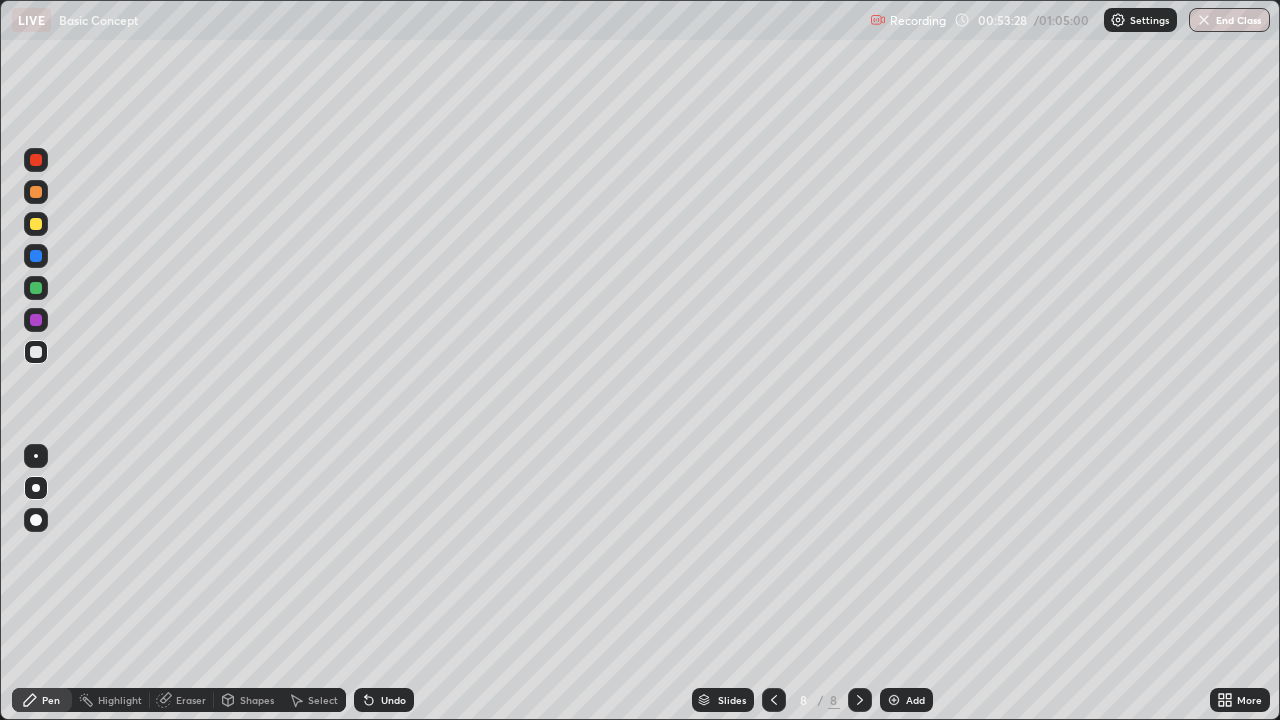 click at bounding box center [894, 700] 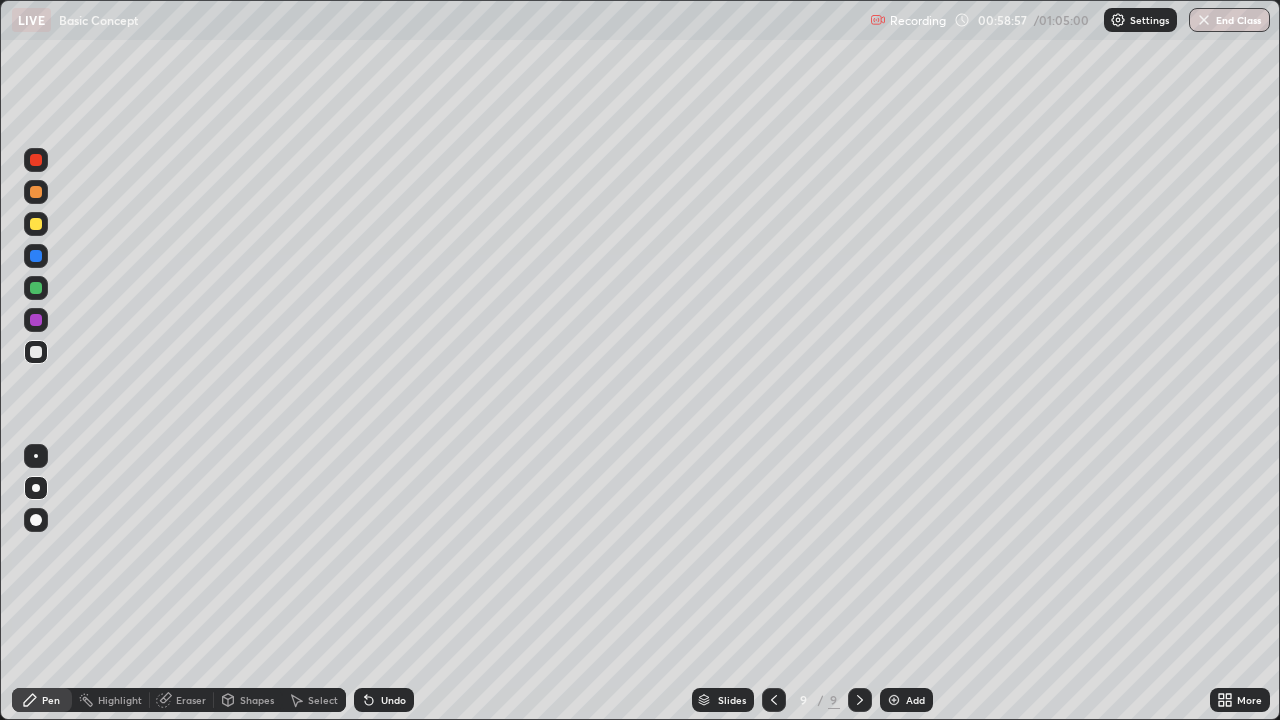 click on "End Class" at bounding box center [1229, 20] 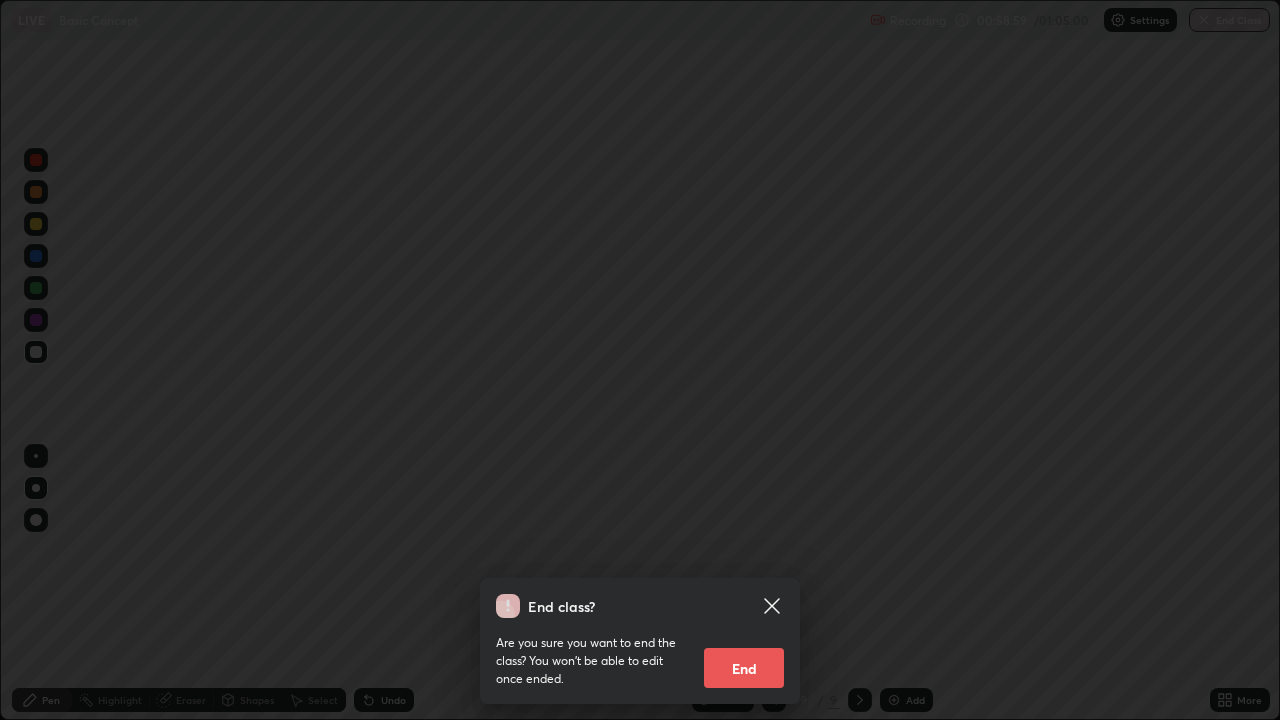click on "End" at bounding box center [744, 668] 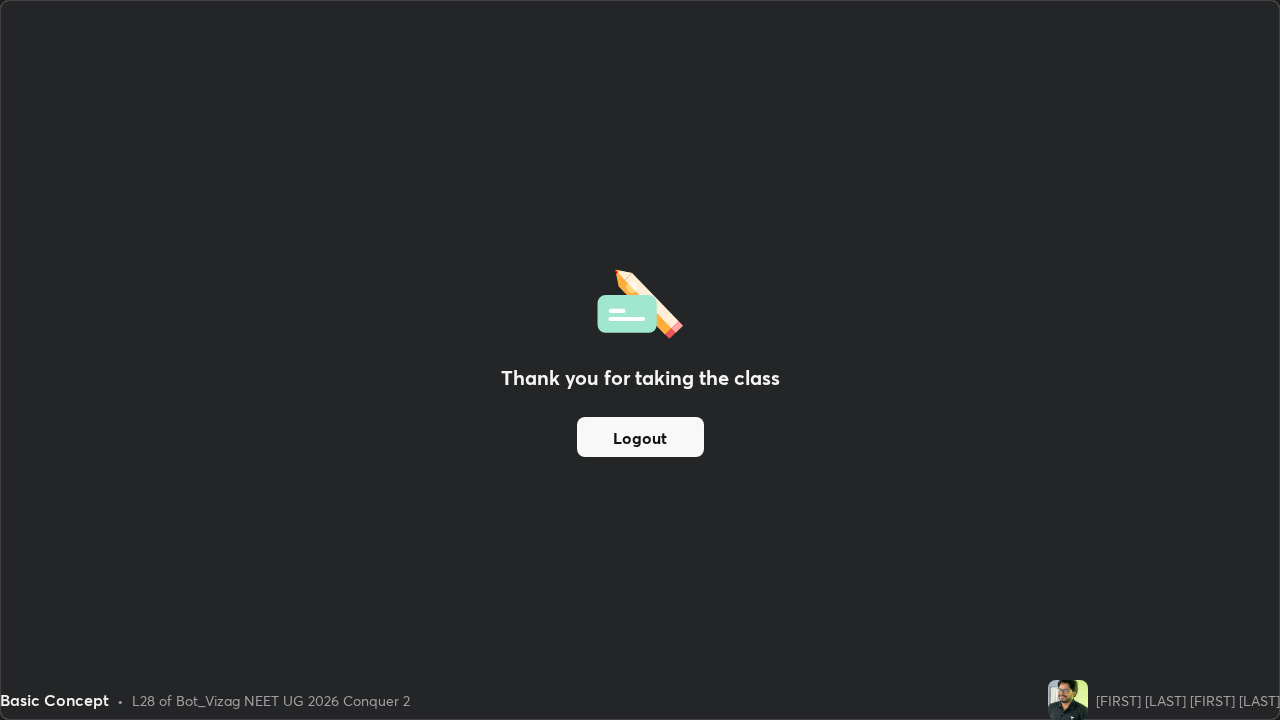 click on "Logout" at bounding box center [640, 437] 